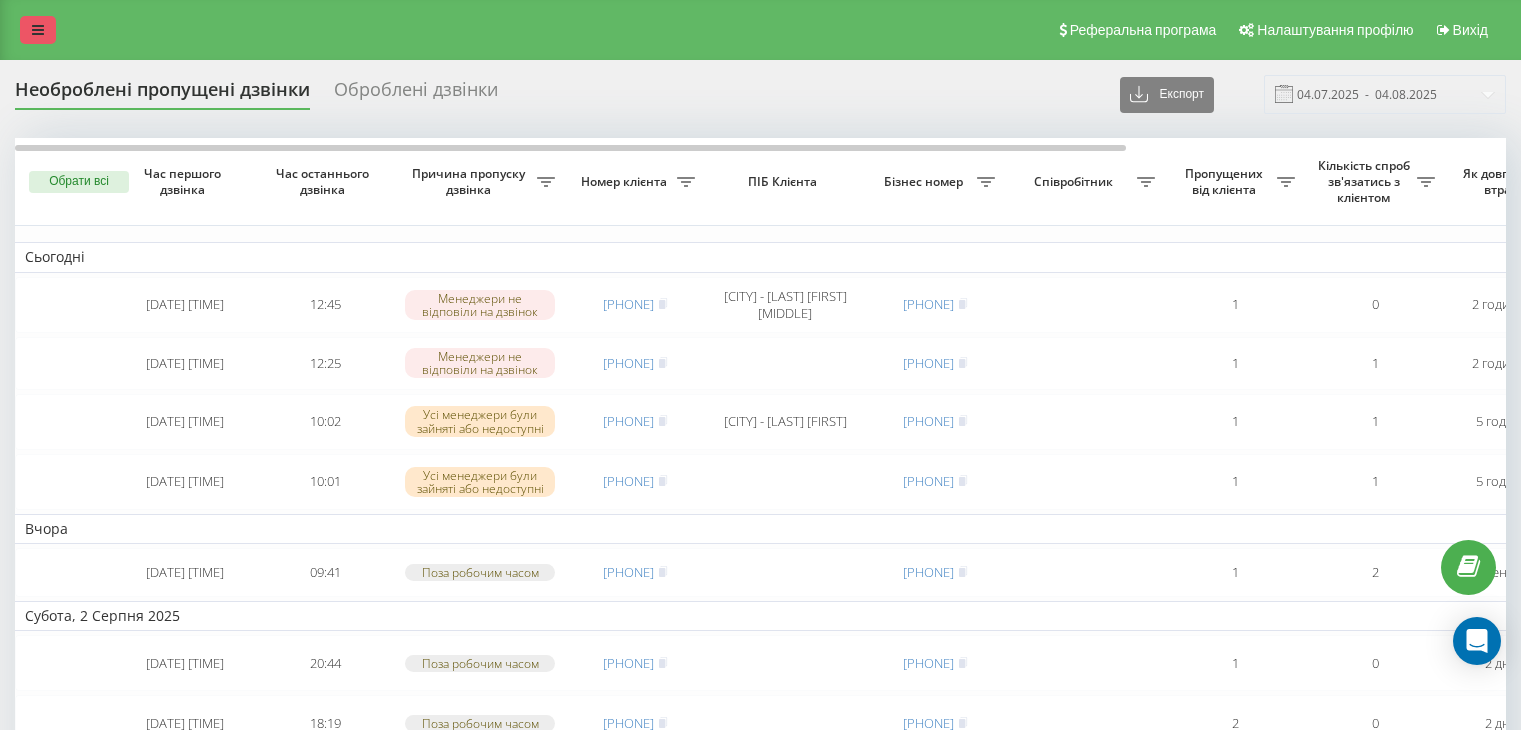 scroll, scrollTop: 0, scrollLeft: 0, axis: both 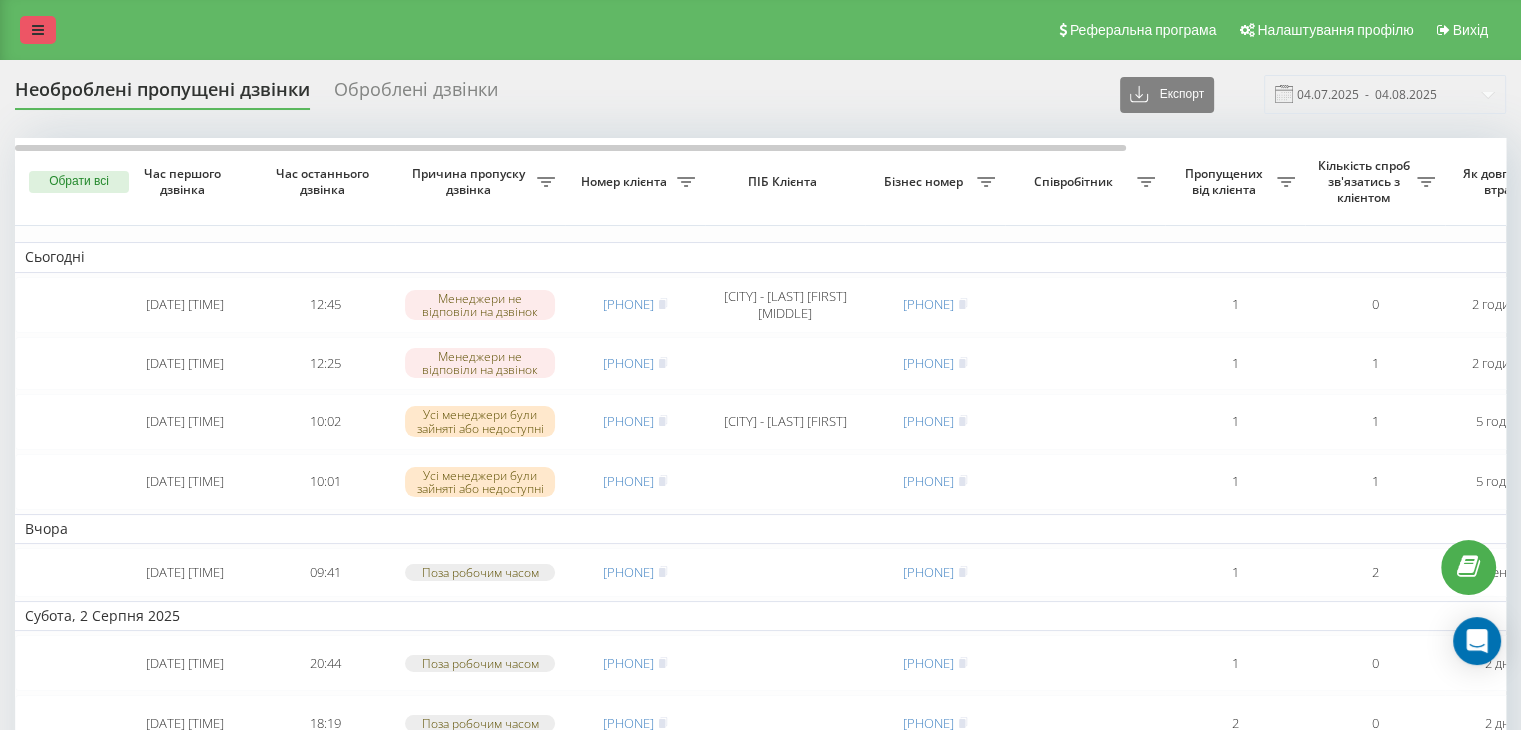 click at bounding box center (38, 30) 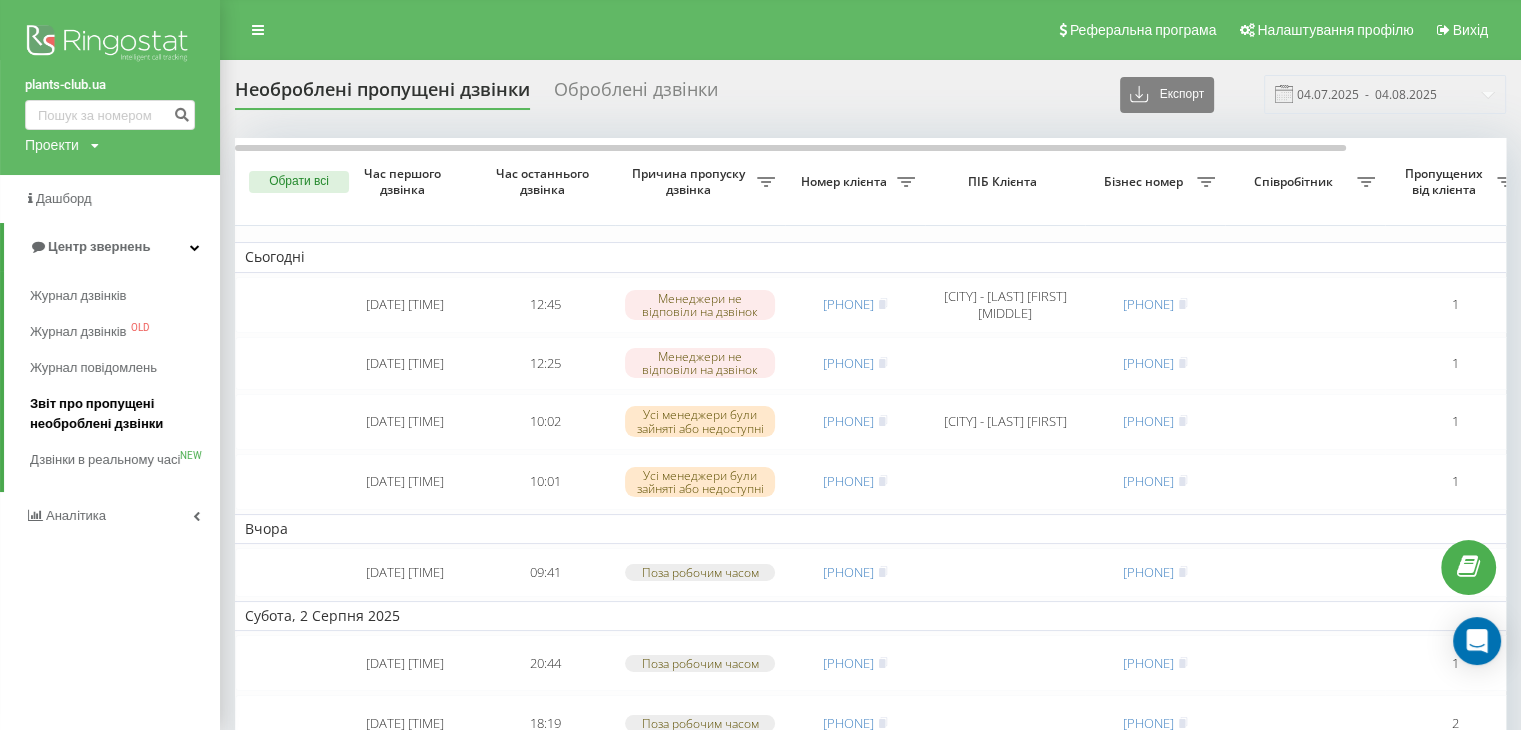 click on "Звіт про пропущені необроблені дзвінки" at bounding box center [120, 414] 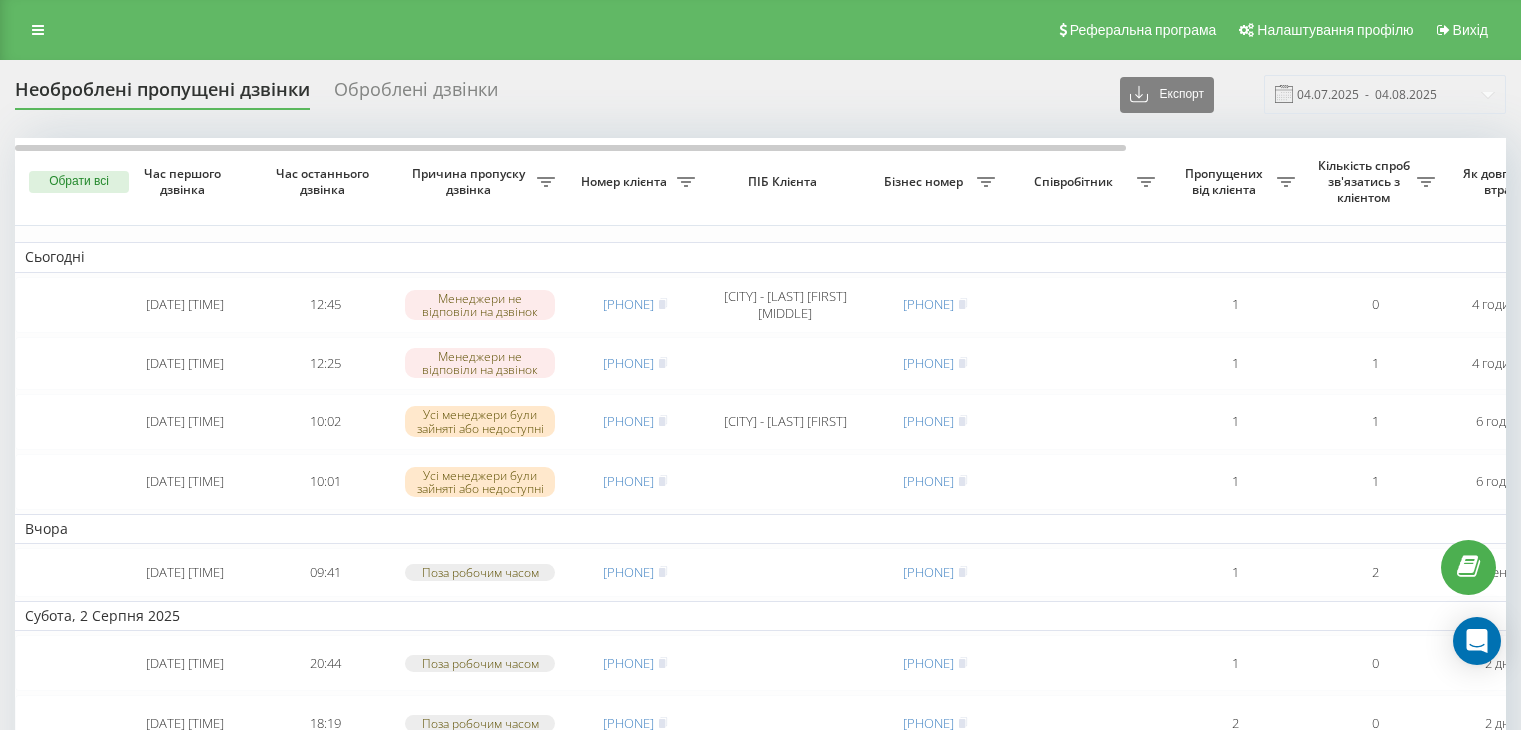 scroll, scrollTop: 0, scrollLeft: 0, axis: both 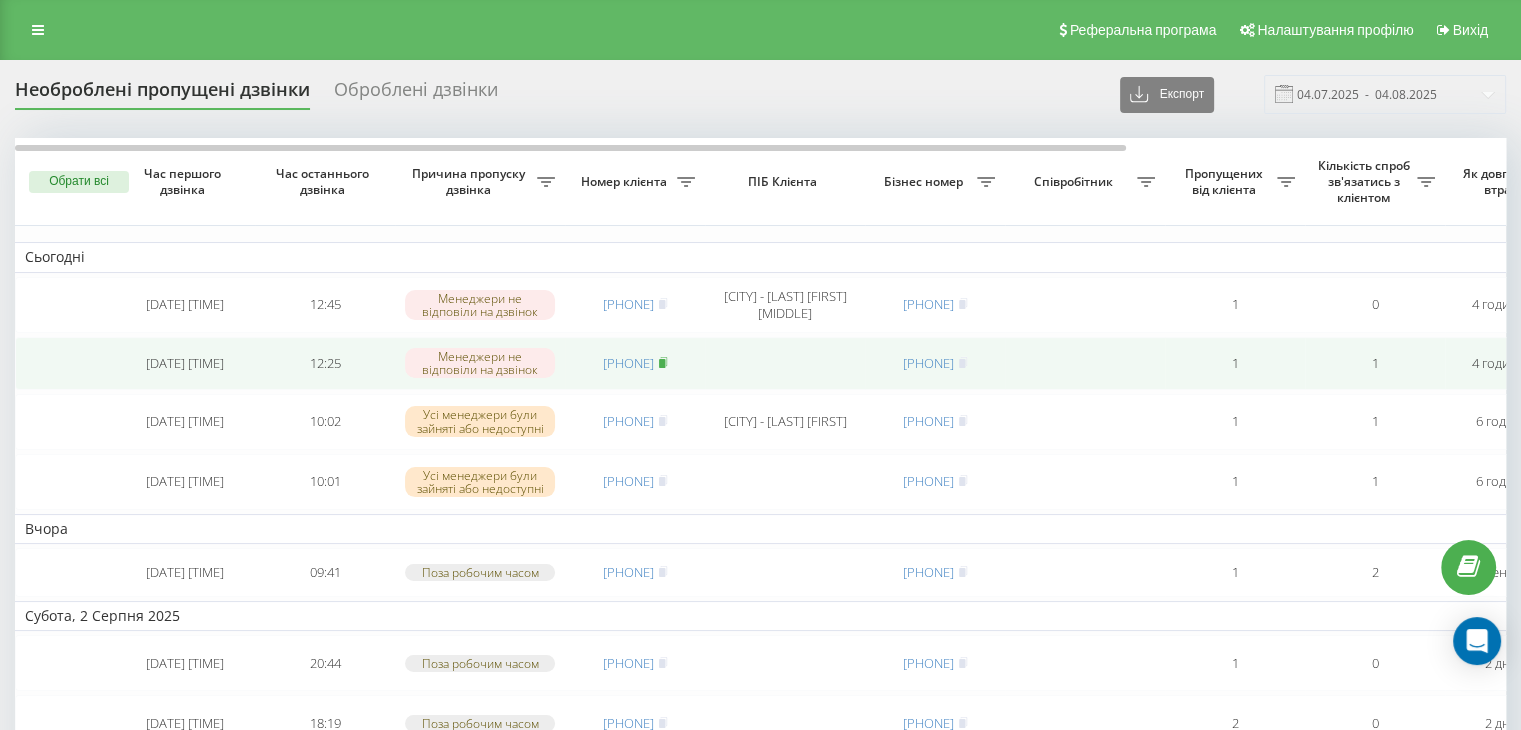 click 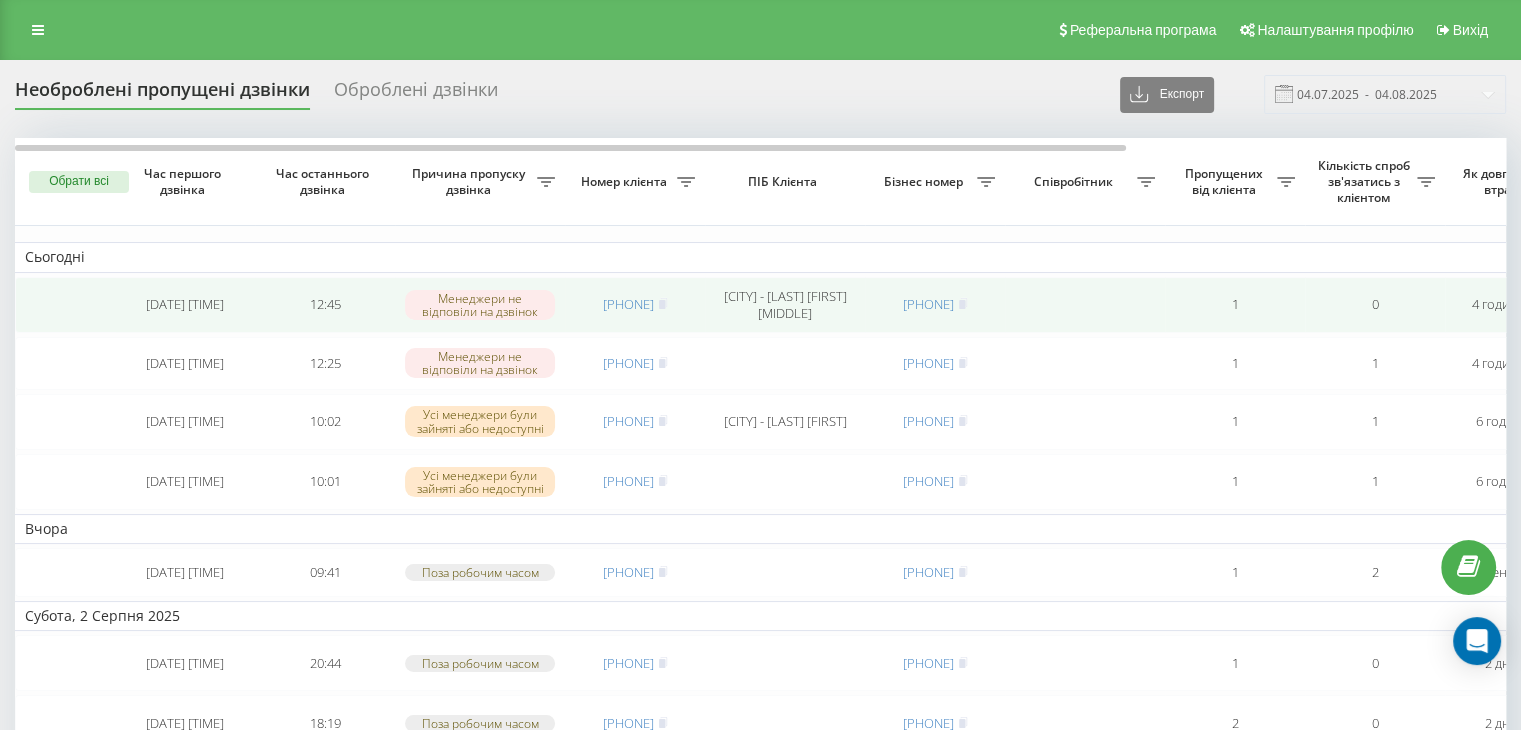 click on "[PHONE]" at bounding box center [635, 305] 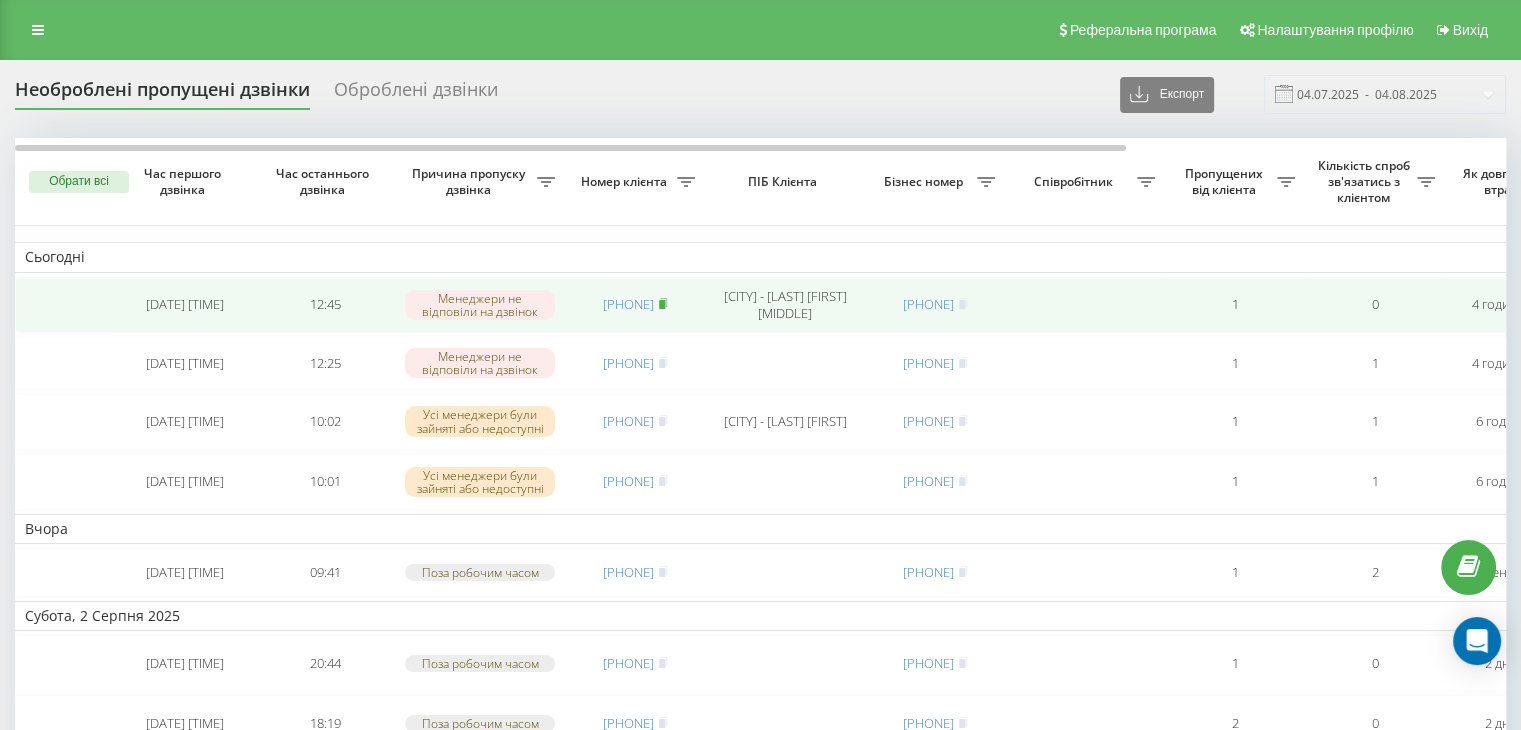 click 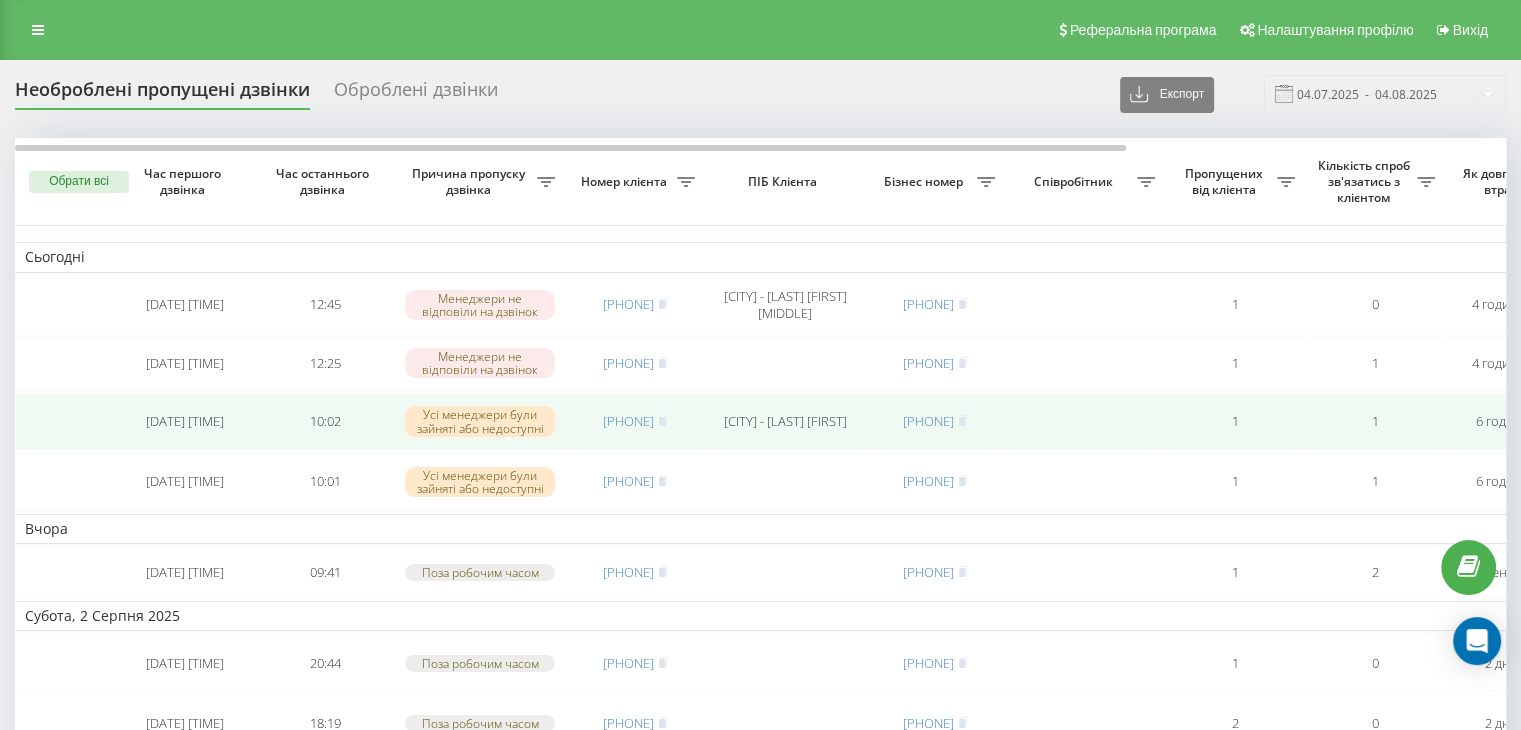 scroll, scrollTop: 400, scrollLeft: 0, axis: vertical 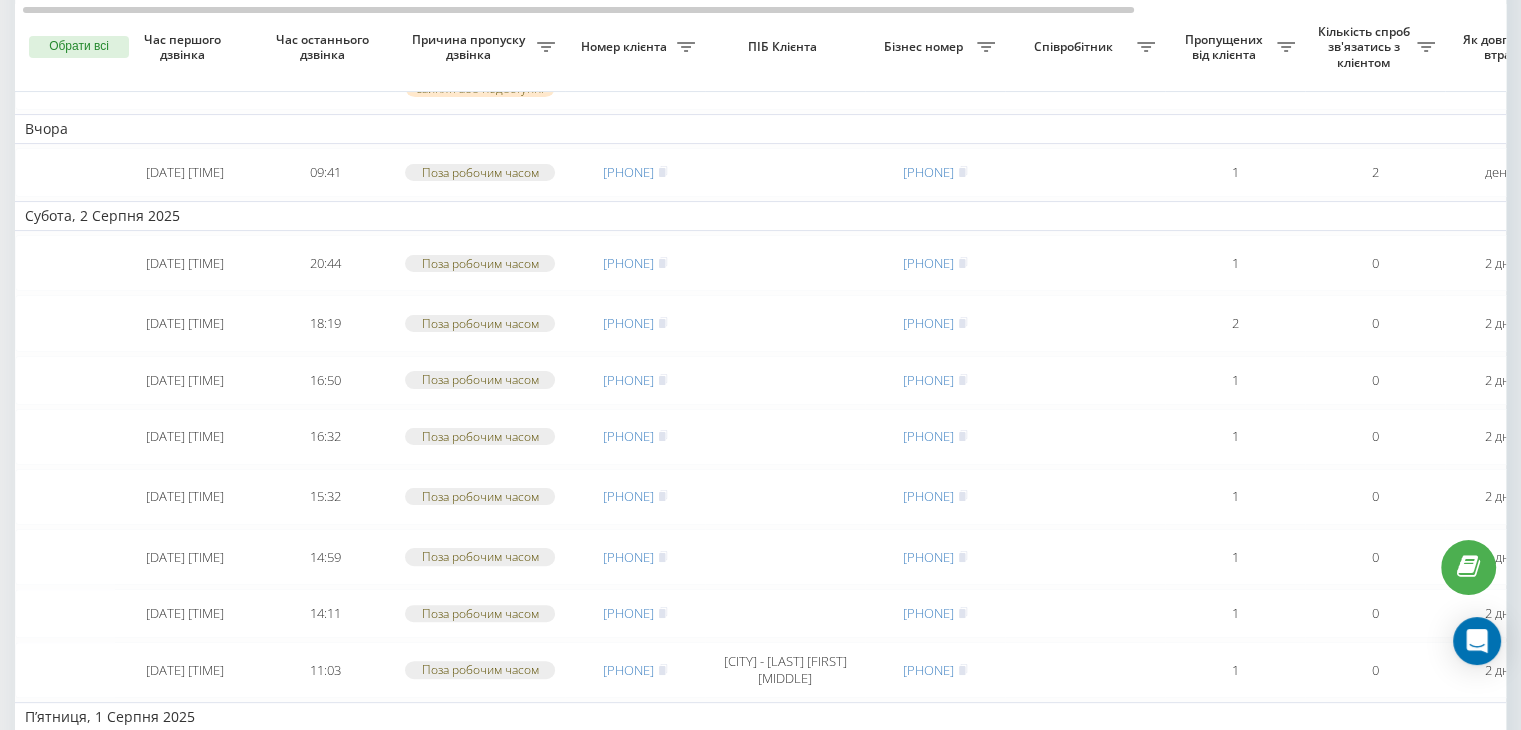 click on "Субота, 2 Серпня 2025" at bounding box center (1015, 216) 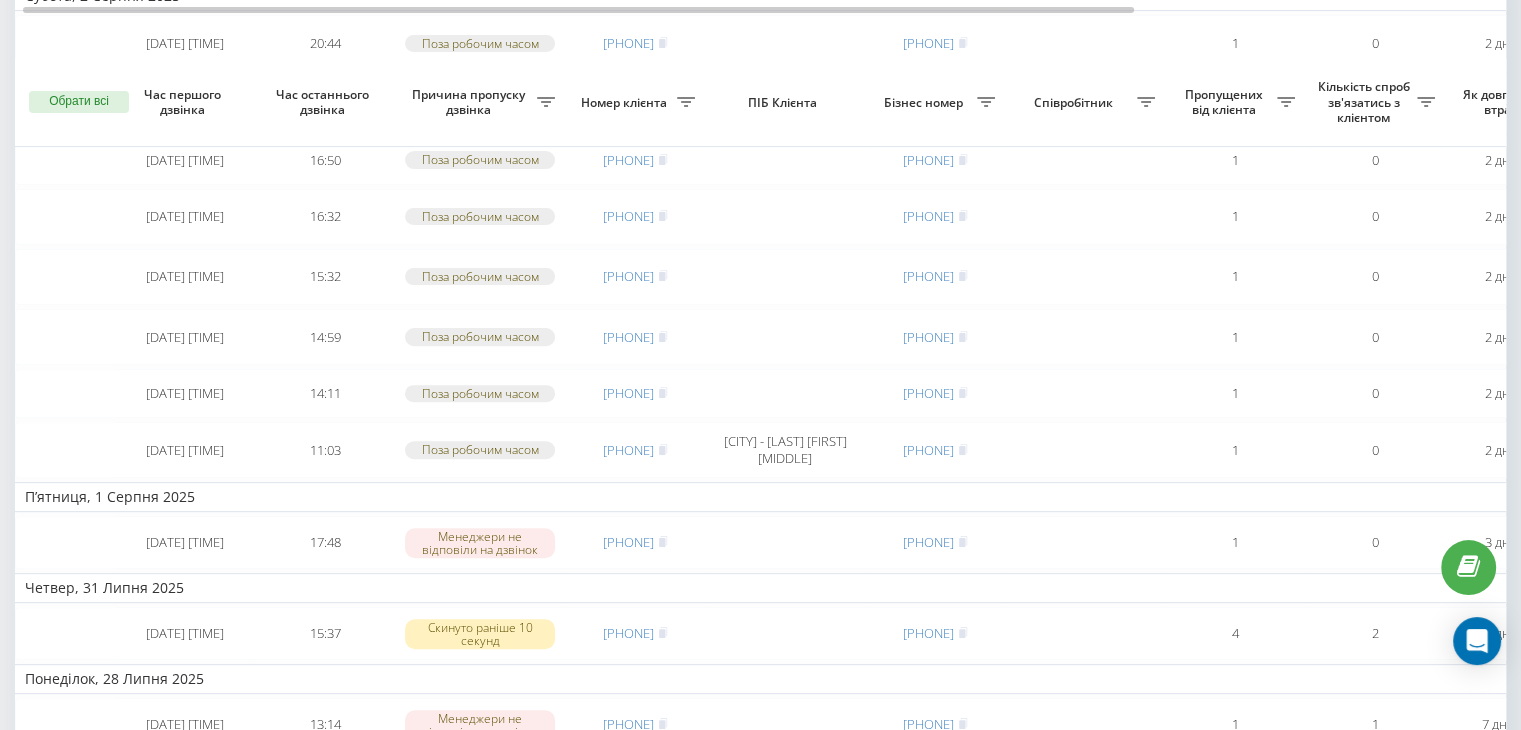 scroll, scrollTop: 700, scrollLeft: 0, axis: vertical 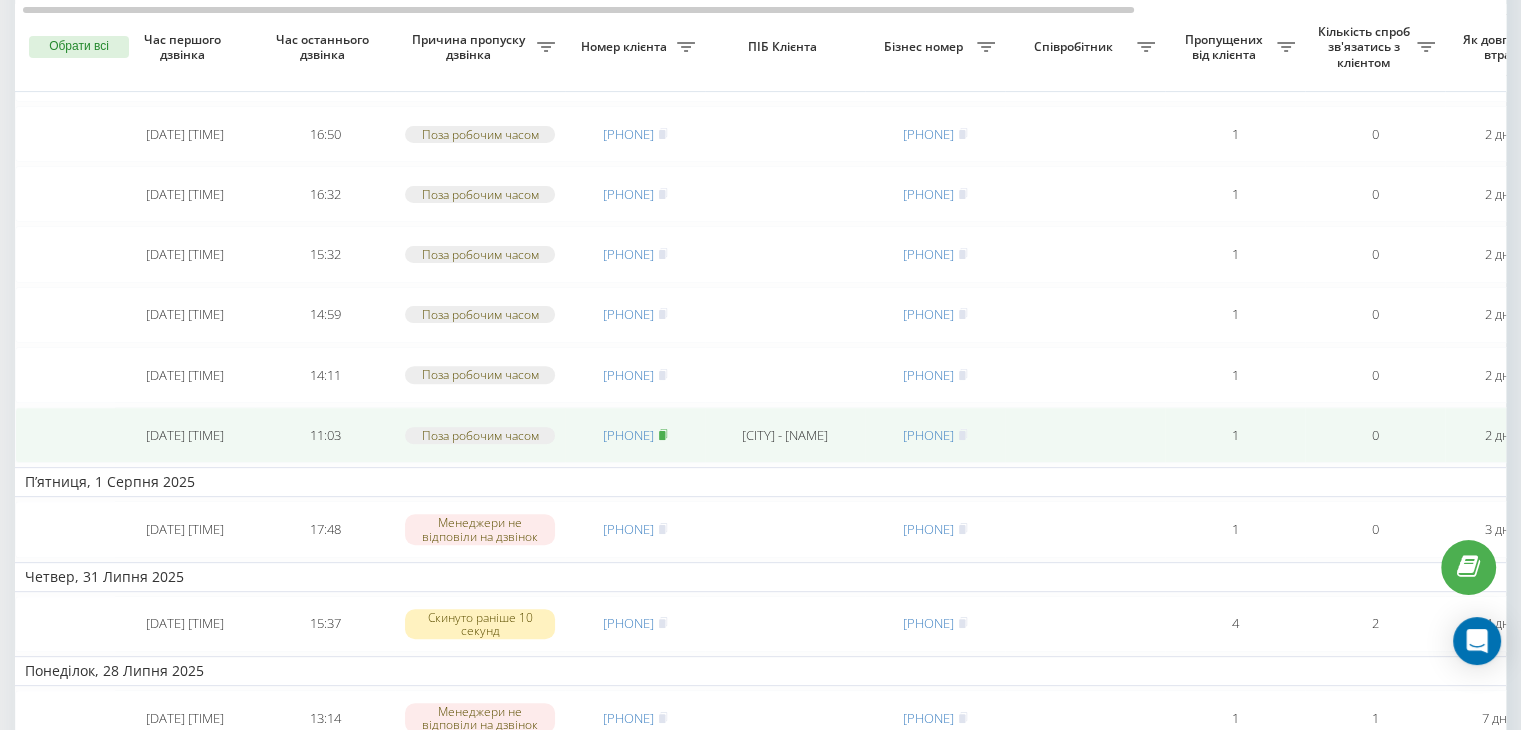 click 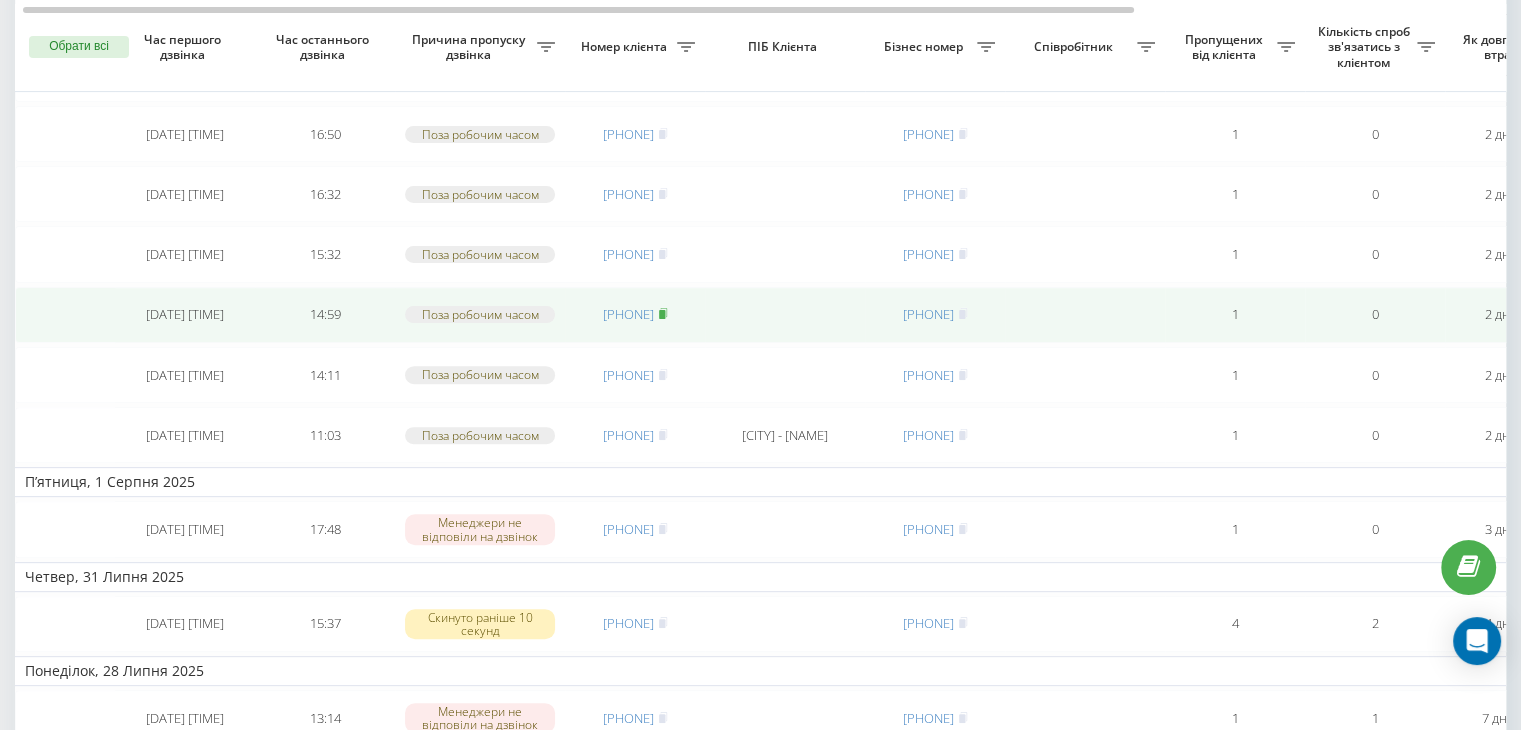 click 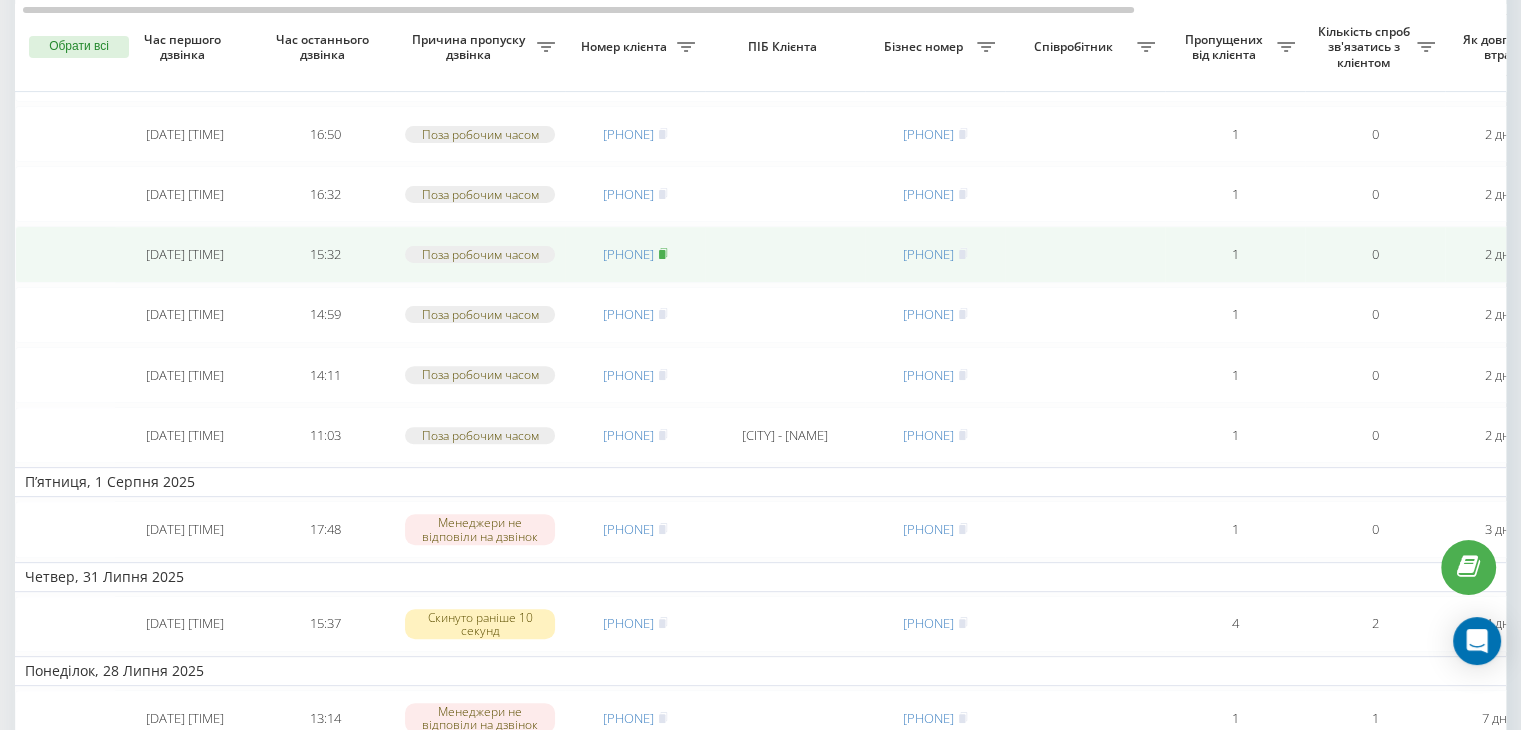 click 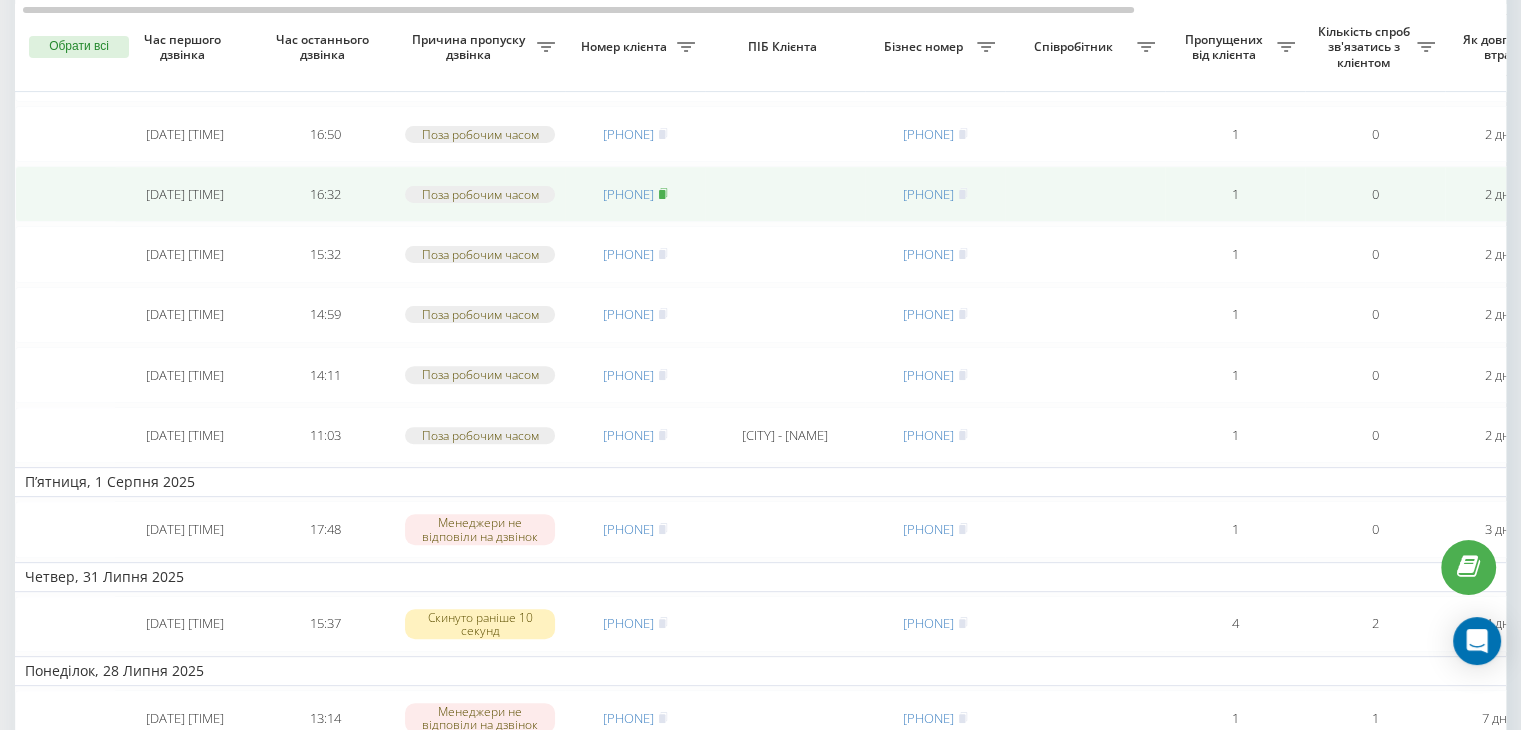 click 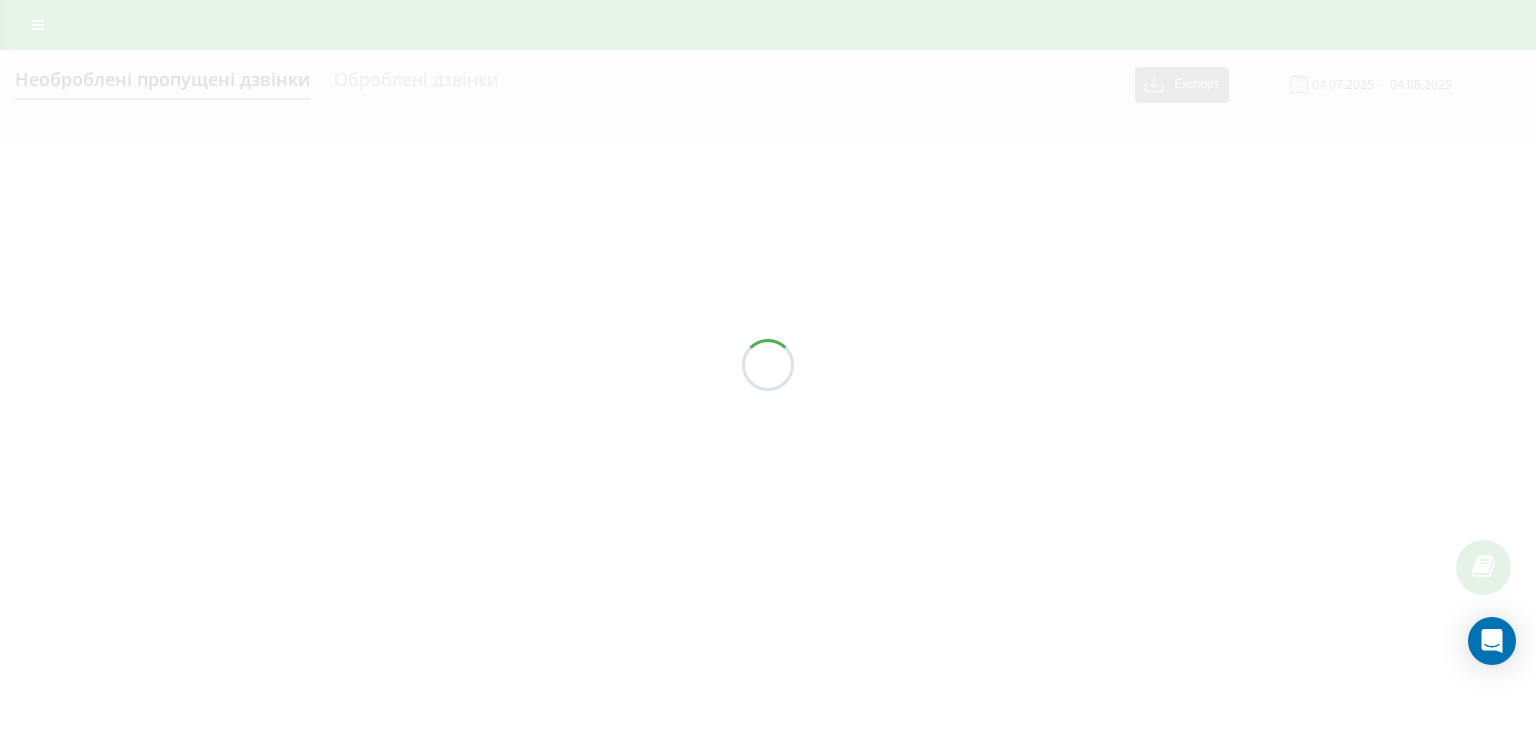 scroll, scrollTop: 0, scrollLeft: 0, axis: both 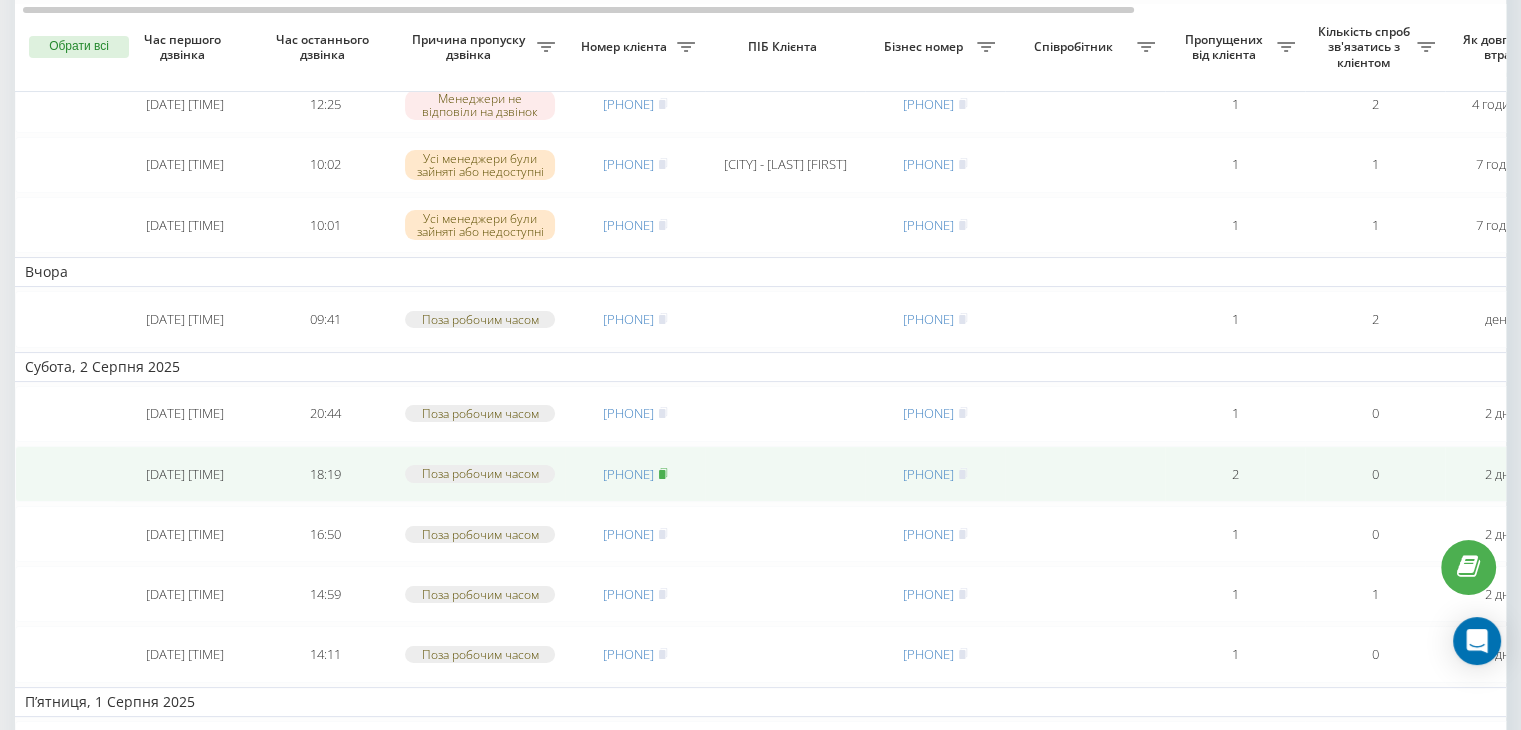 click 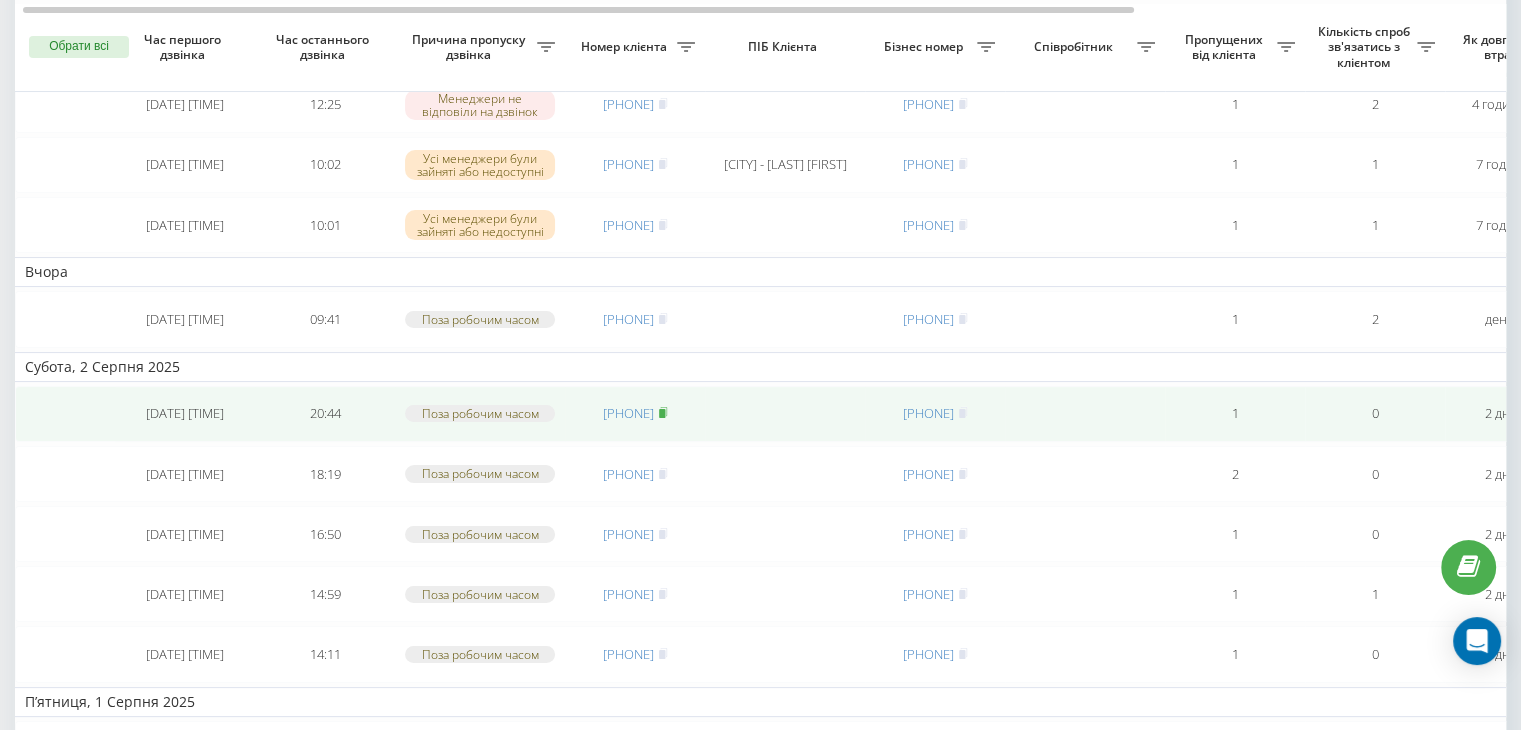 click 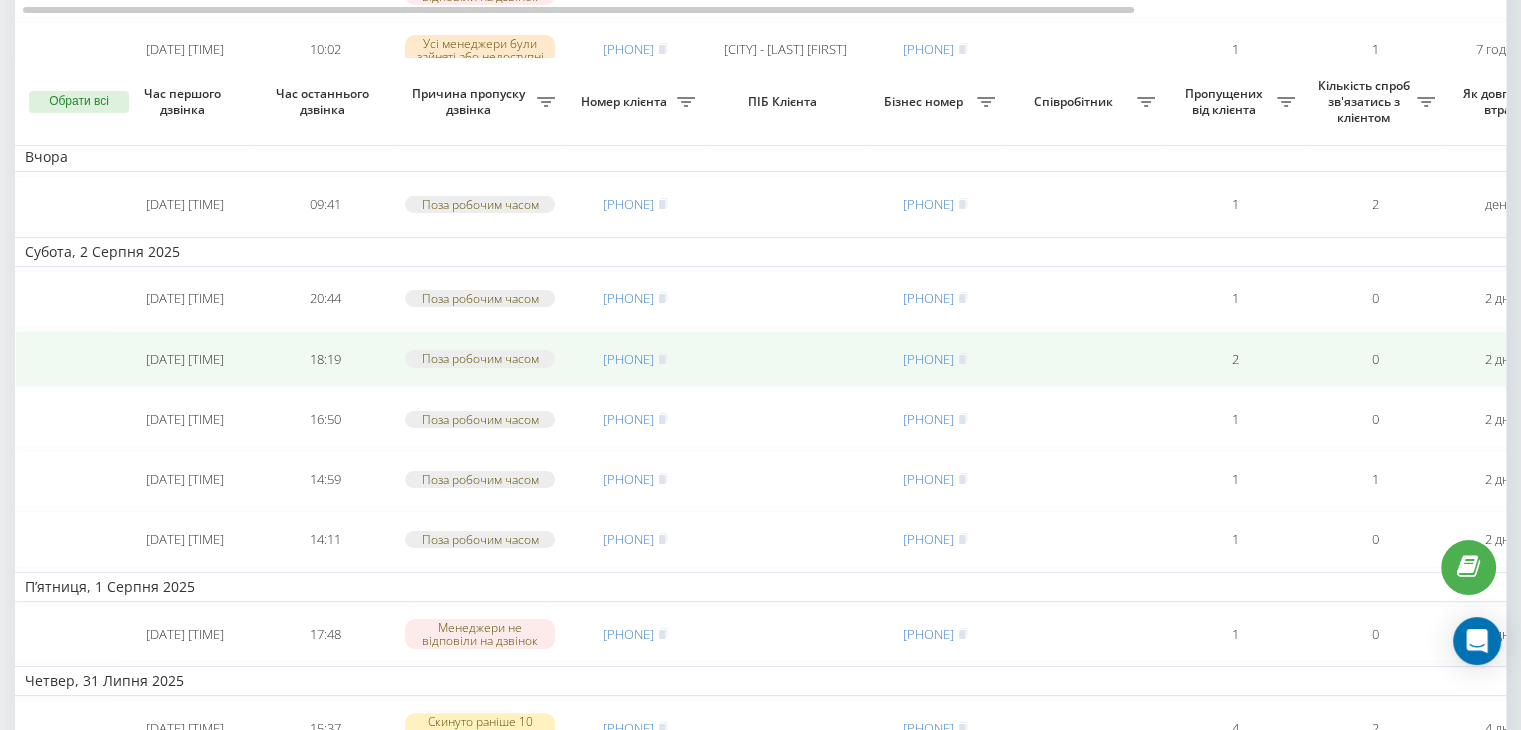 scroll, scrollTop: 400, scrollLeft: 0, axis: vertical 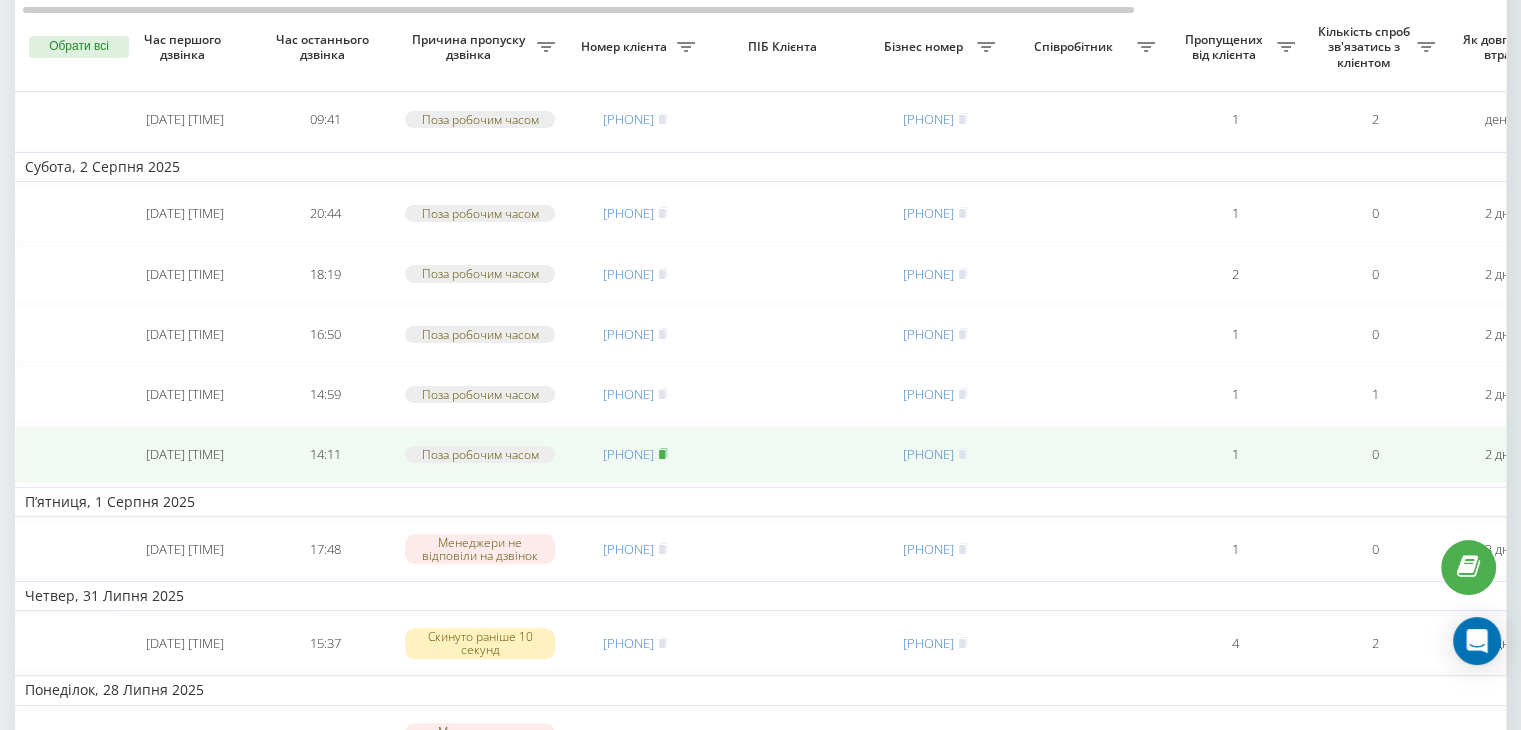 click 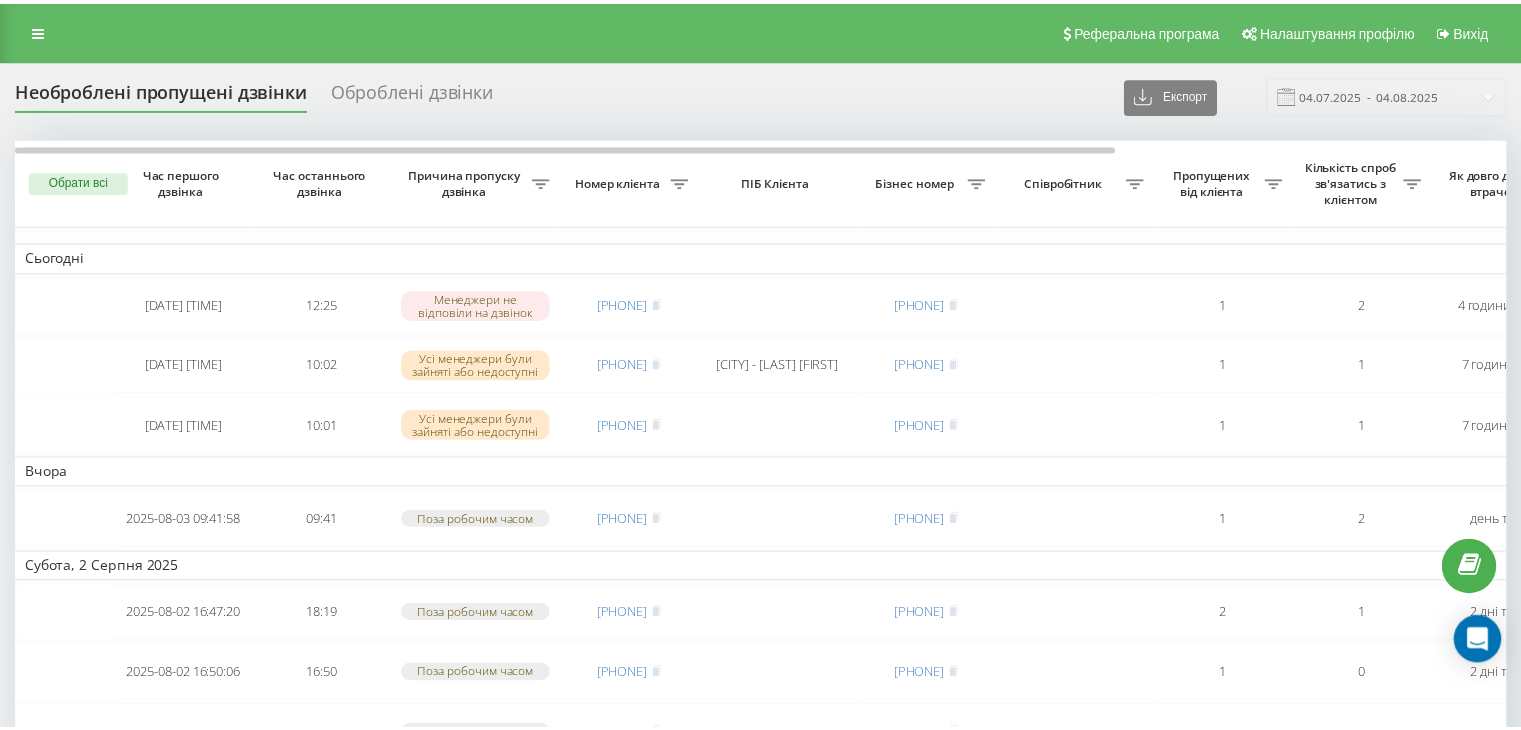 scroll, scrollTop: 0, scrollLeft: 0, axis: both 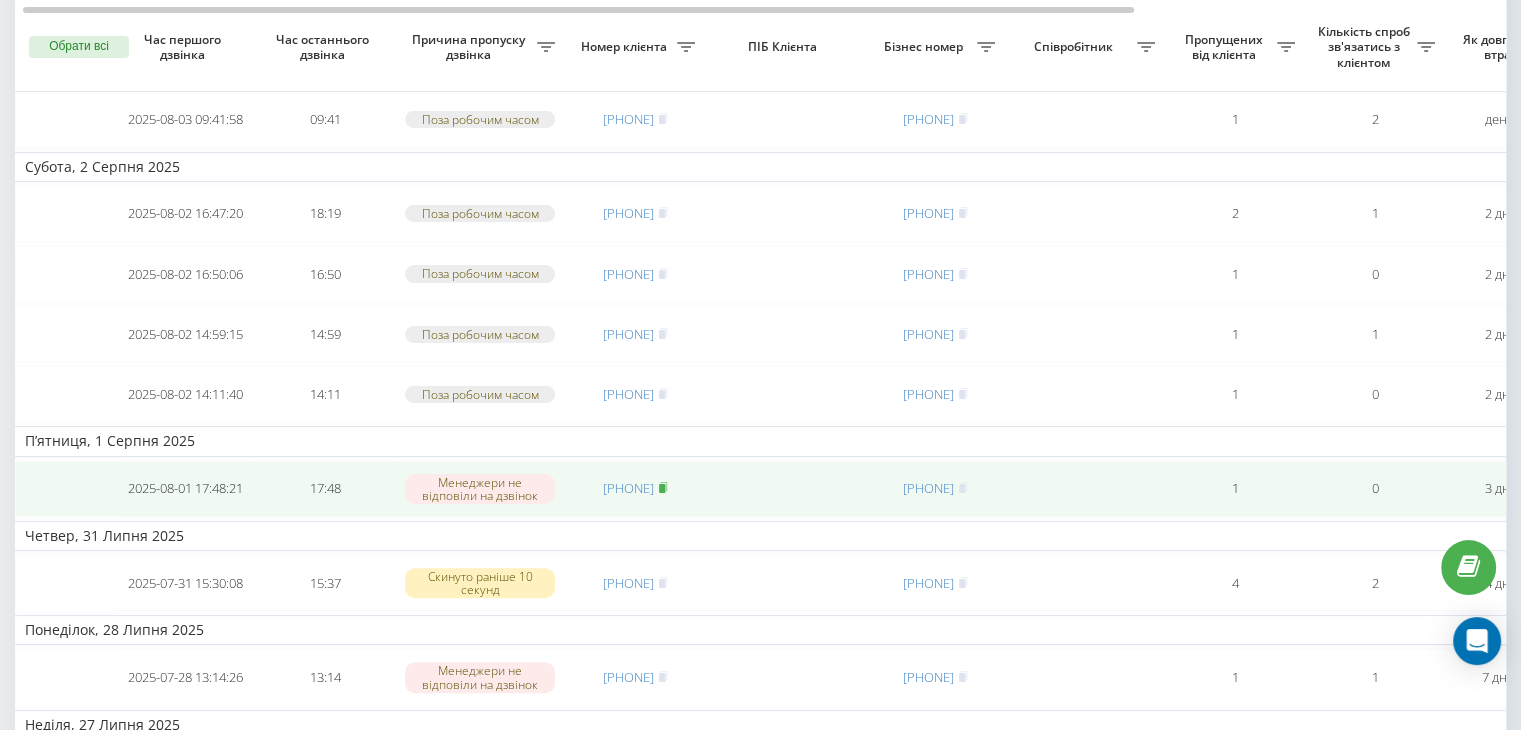 click 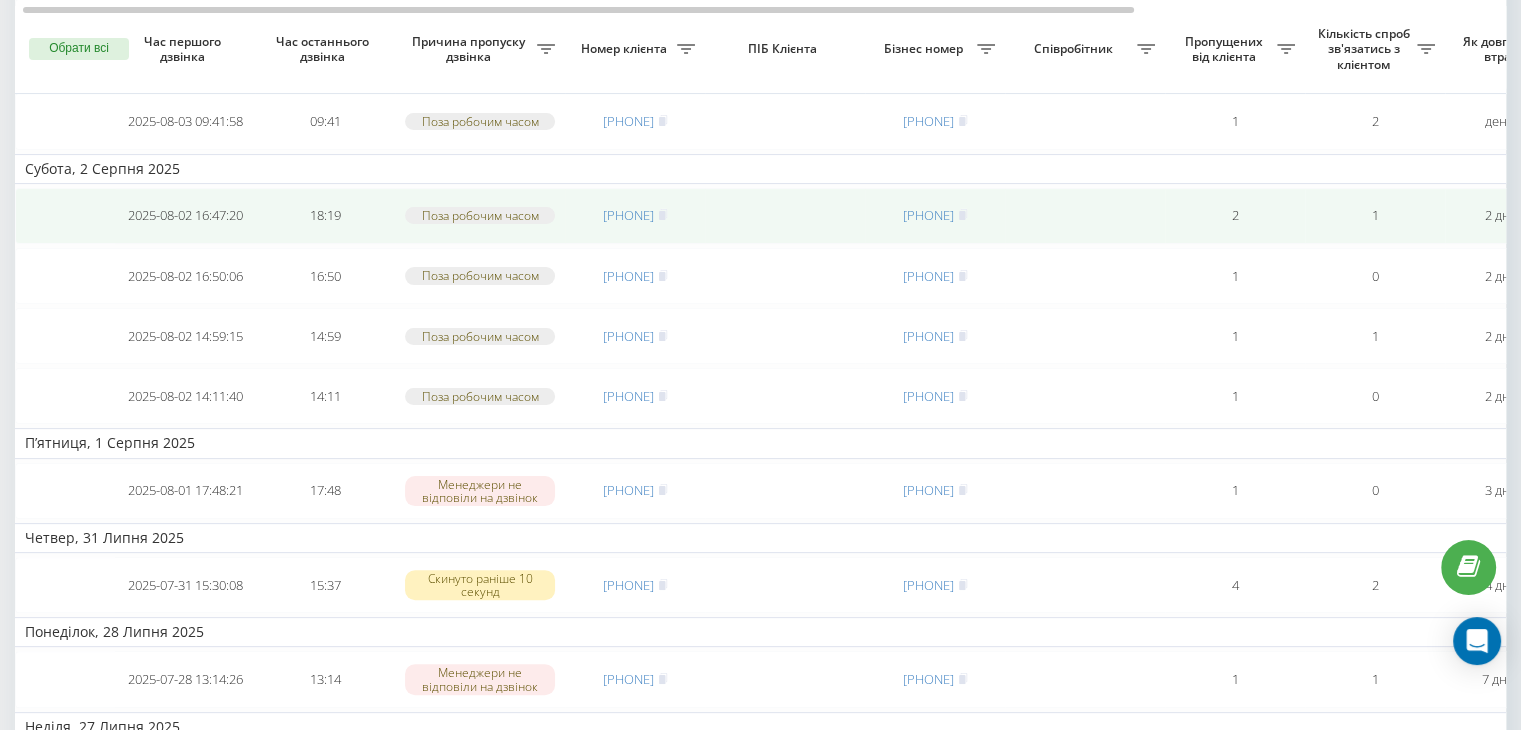 scroll, scrollTop: 0, scrollLeft: 0, axis: both 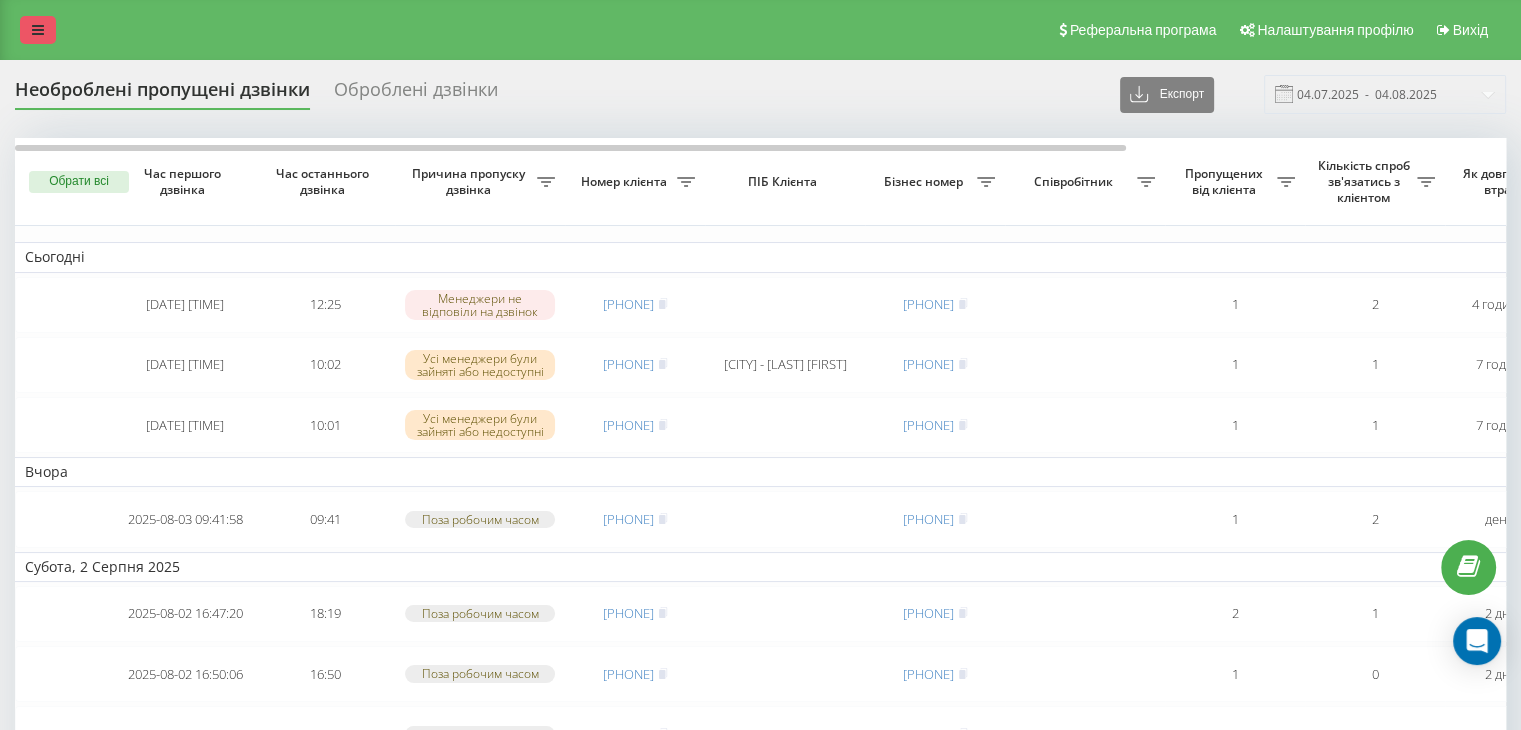 click at bounding box center (38, 30) 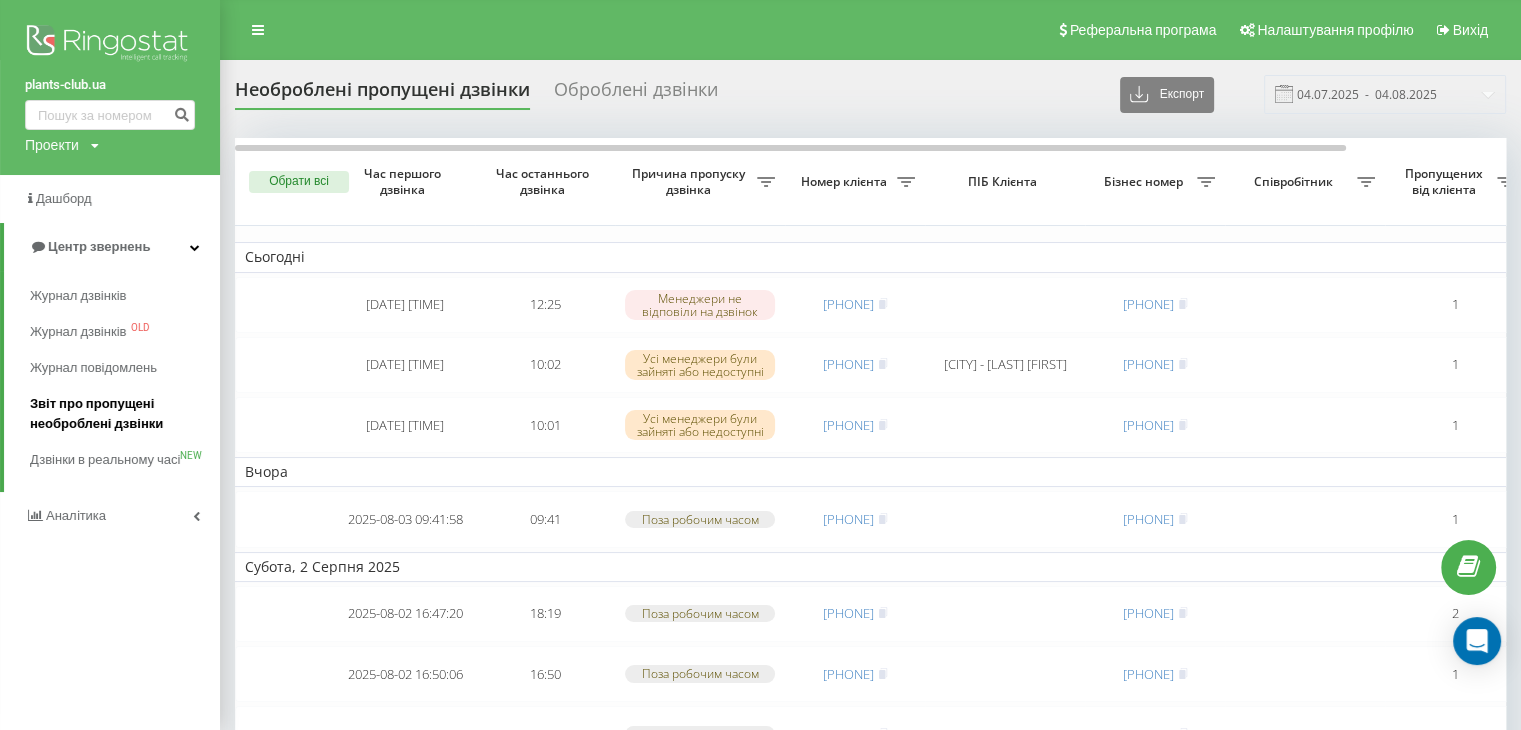 click on "Звіт про пропущені необроблені дзвінки" at bounding box center [120, 414] 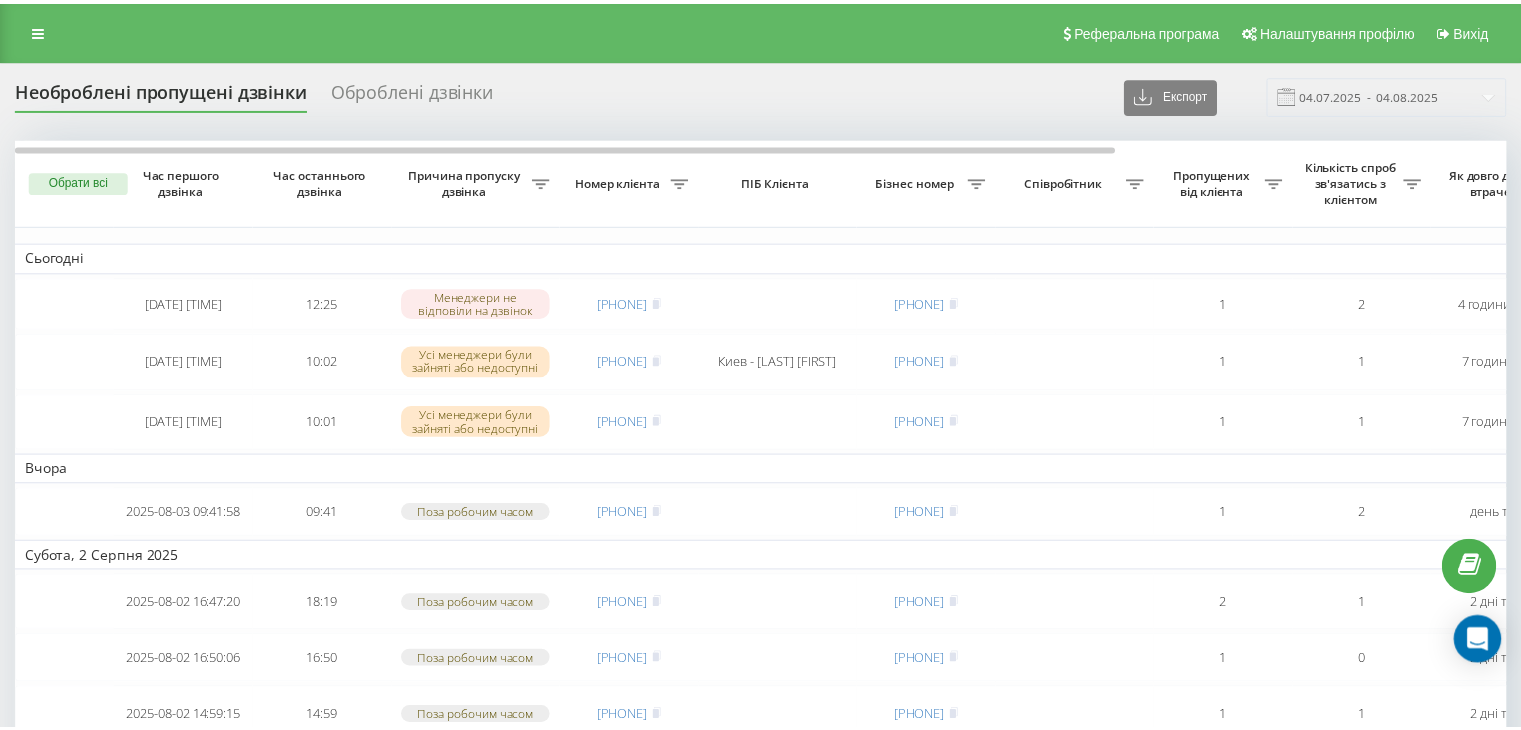 scroll, scrollTop: 0, scrollLeft: 0, axis: both 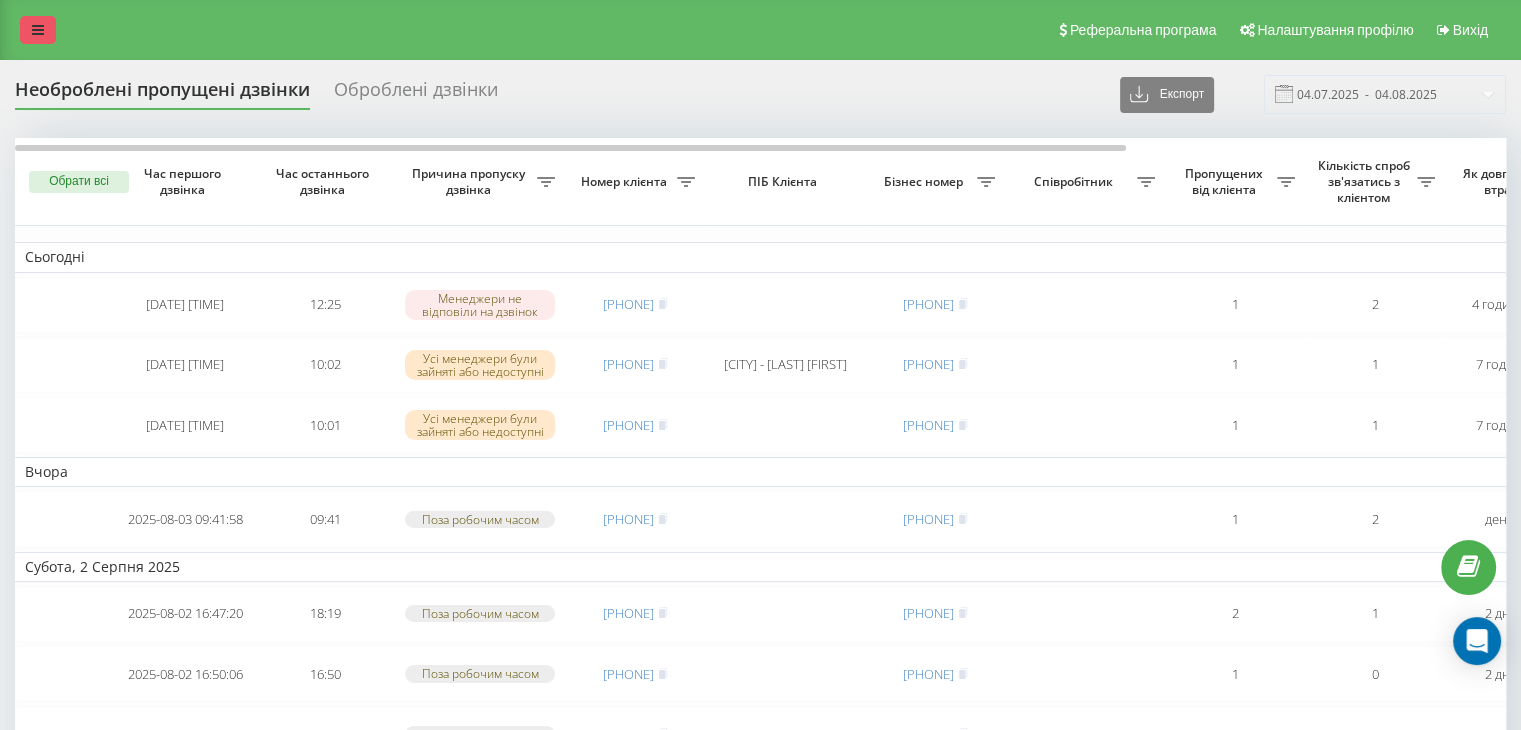 click at bounding box center [38, 30] 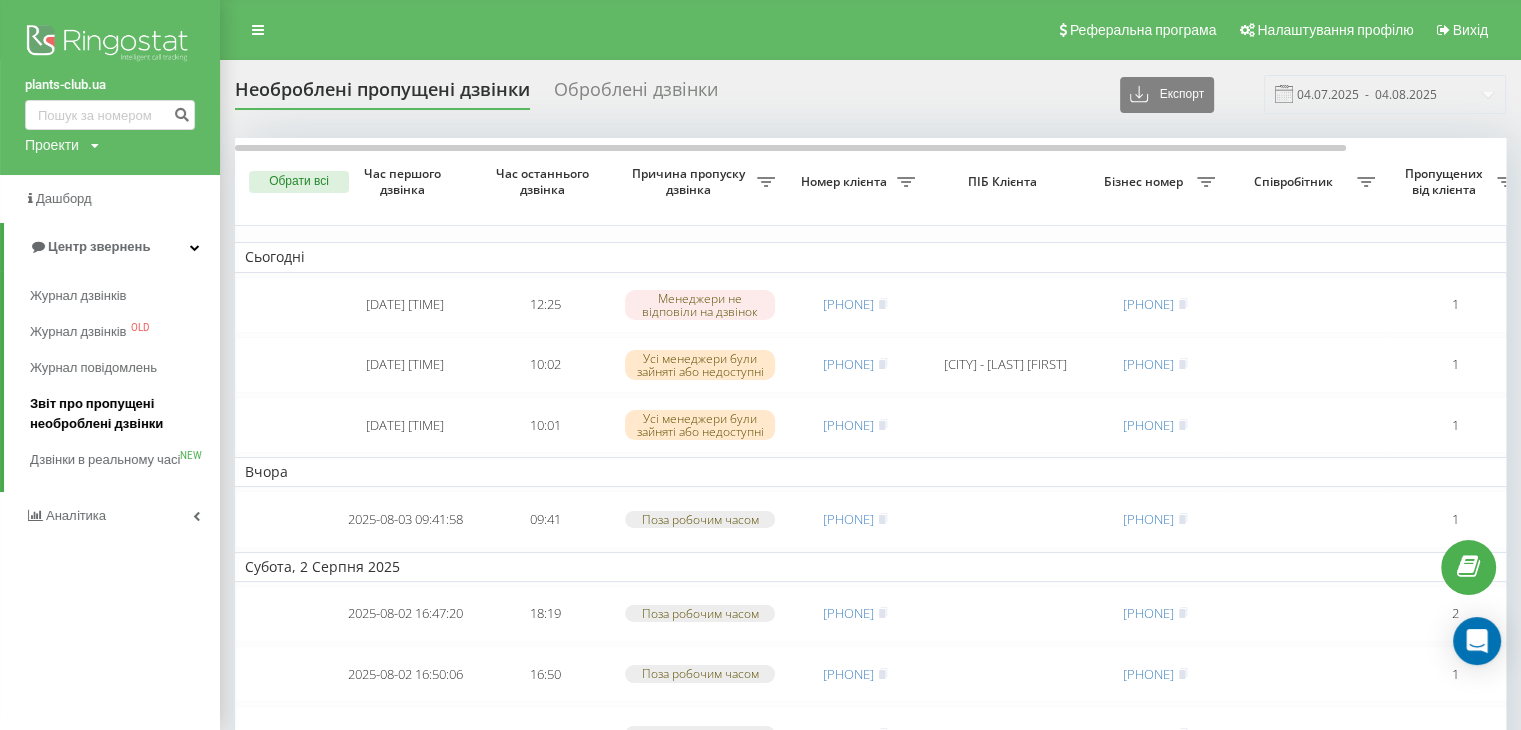 click on "Звіт про пропущені необроблені дзвінки" at bounding box center (120, 414) 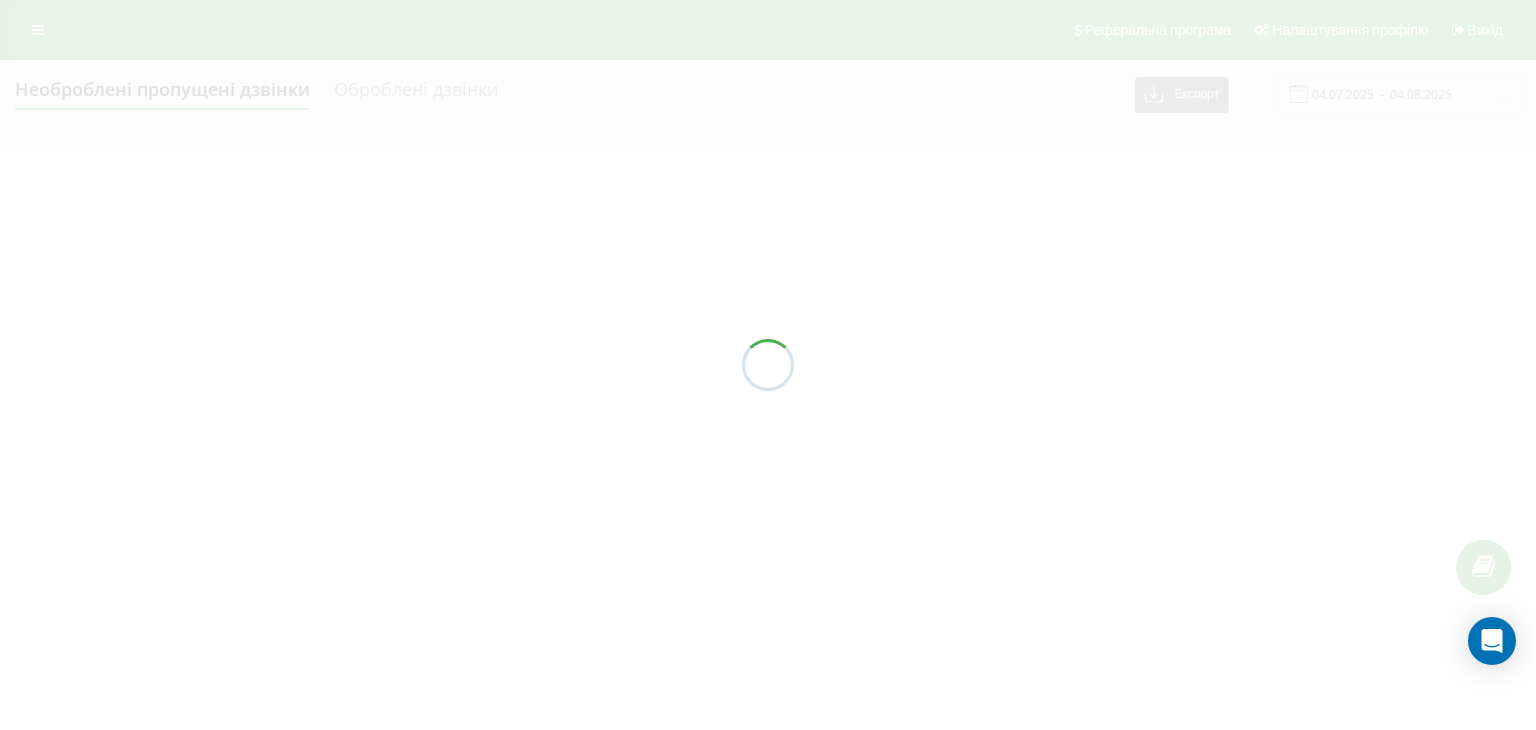 scroll, scrollTop: 0, scrollLeft: 0, axis: both 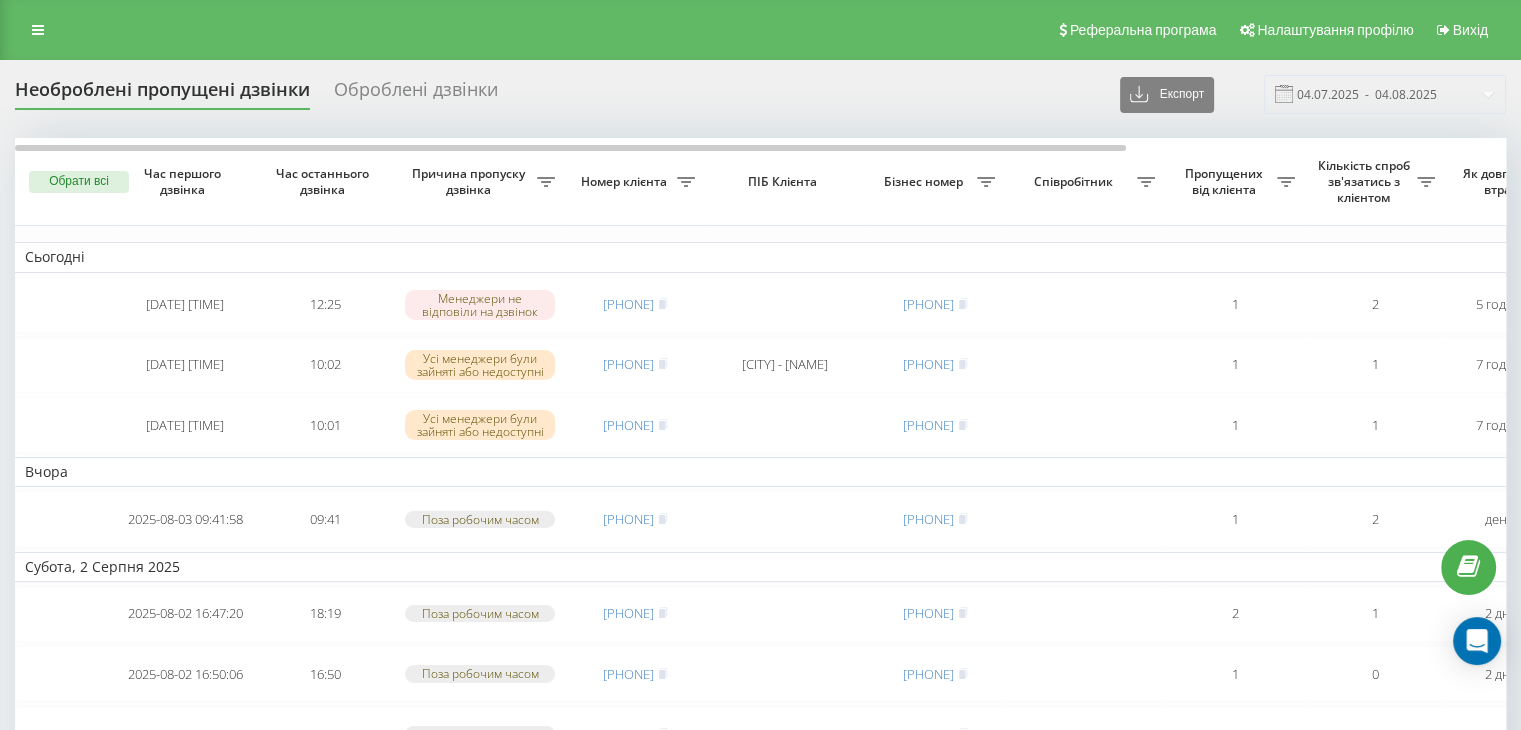 click on "Реферальна програма Налаштування профілю Вихід" at bounding box center [760, 30] 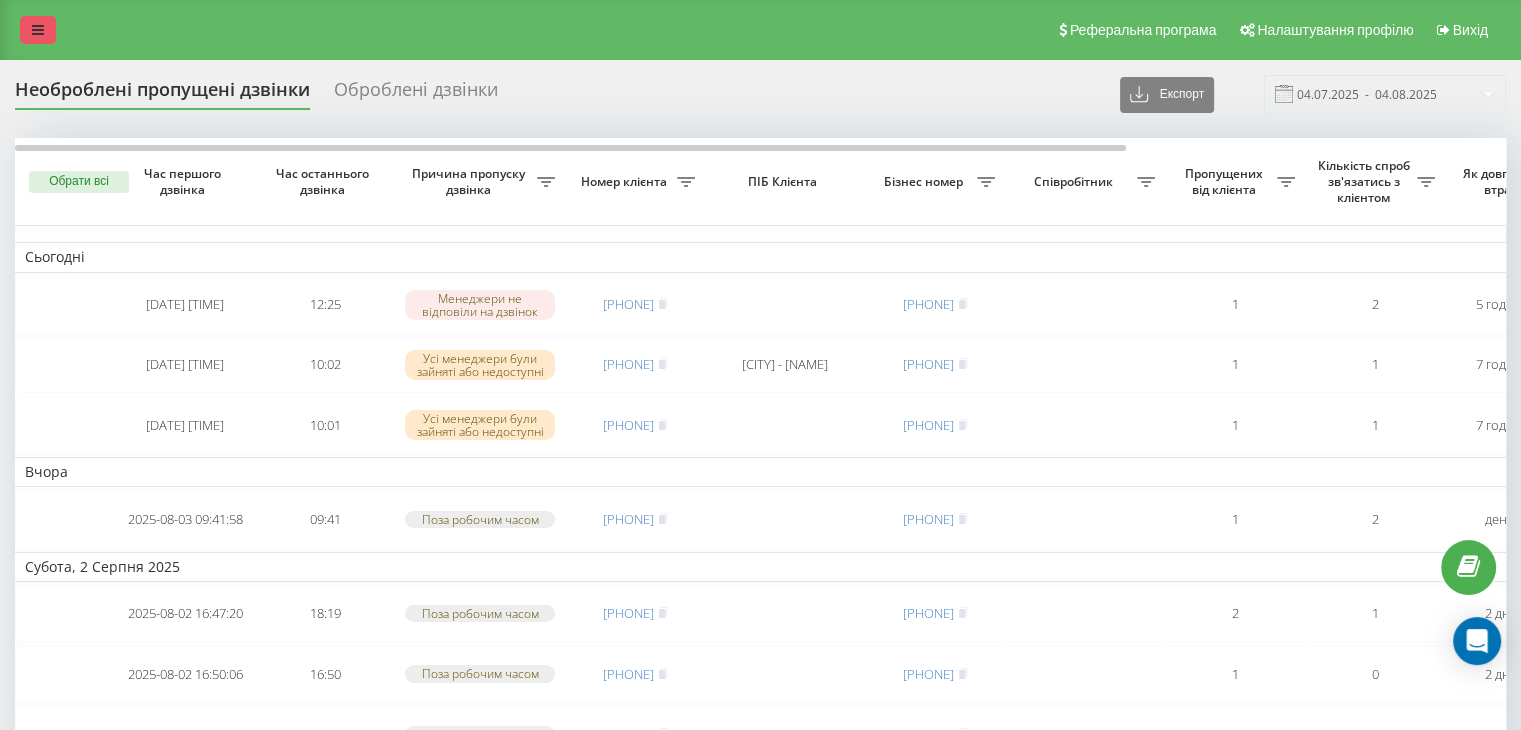 click at bounding box center (38, 30) 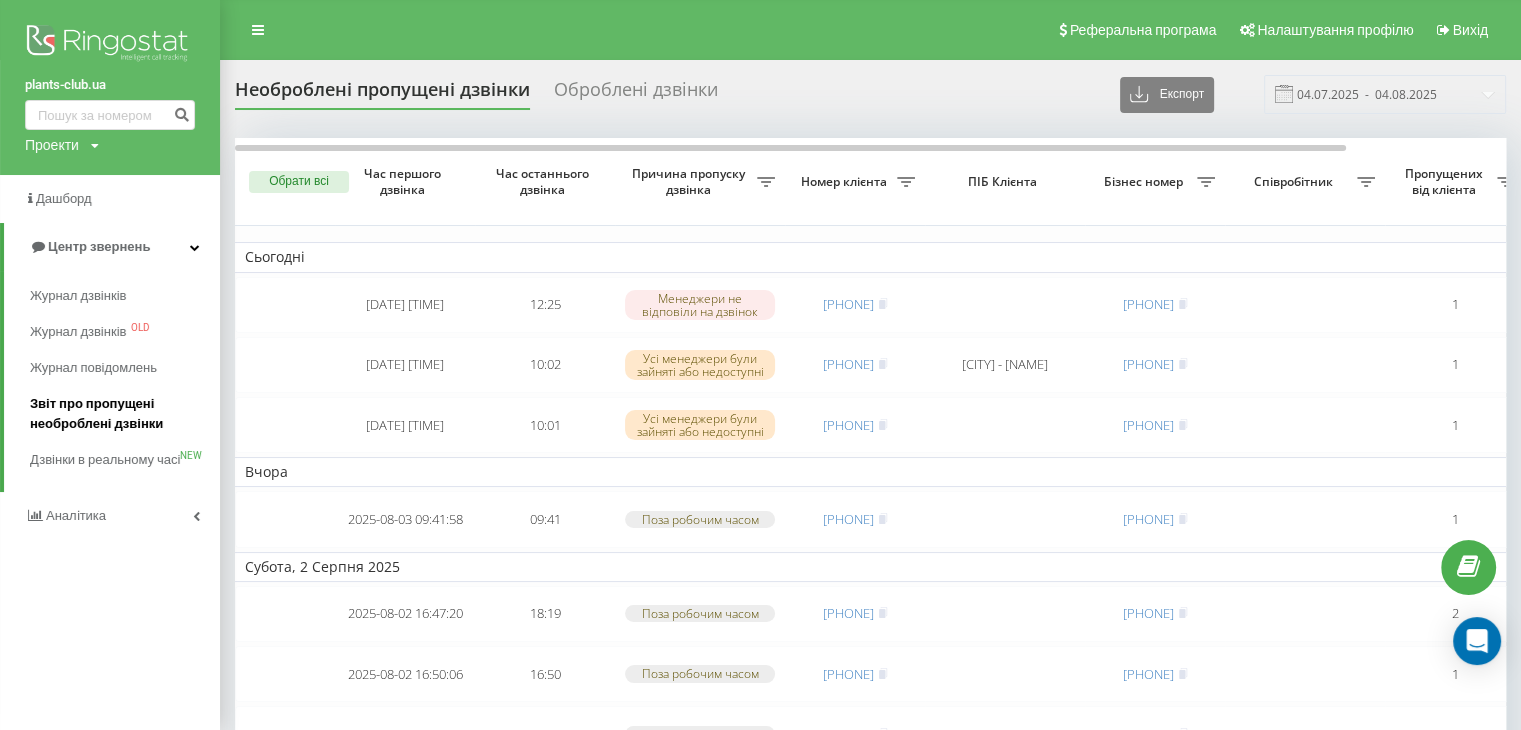 click on "Звіт про пропущені необроблені дзвінки" at bounding box center [120, 414] 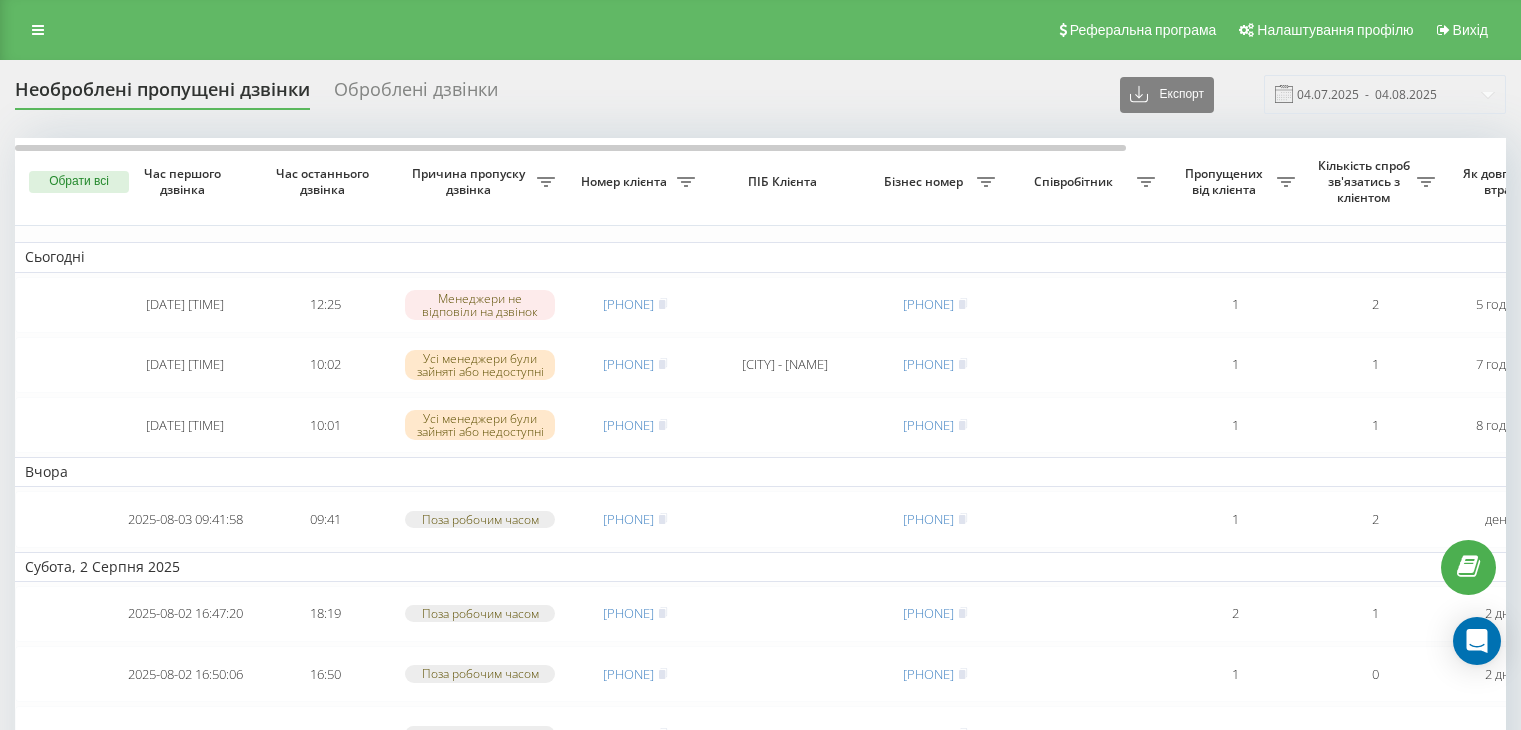 scroll, scrollTop: 0, scrollLeft: 0, axis: both 